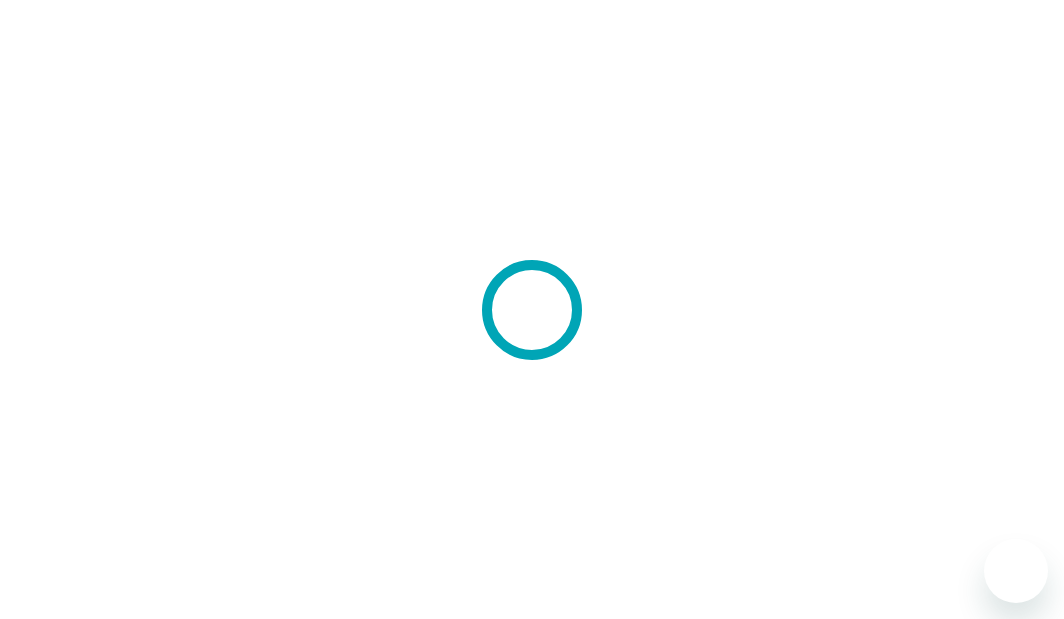 scroll, scrollTop: 0, scrollLeft: 0, axis: both 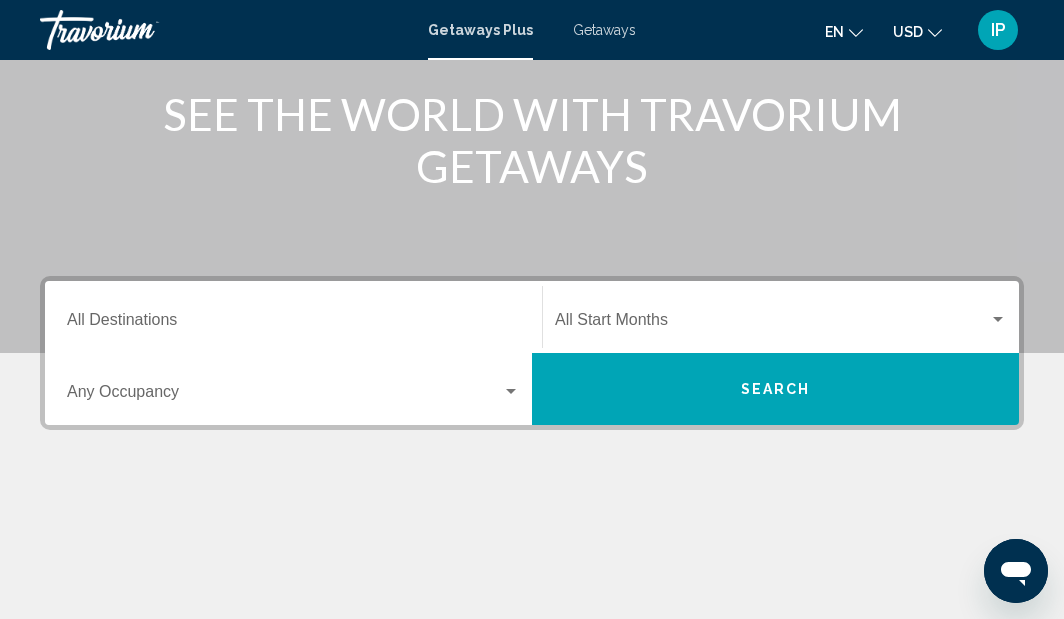 click on "Destination All Destinations" at bounding box center [293, 324] 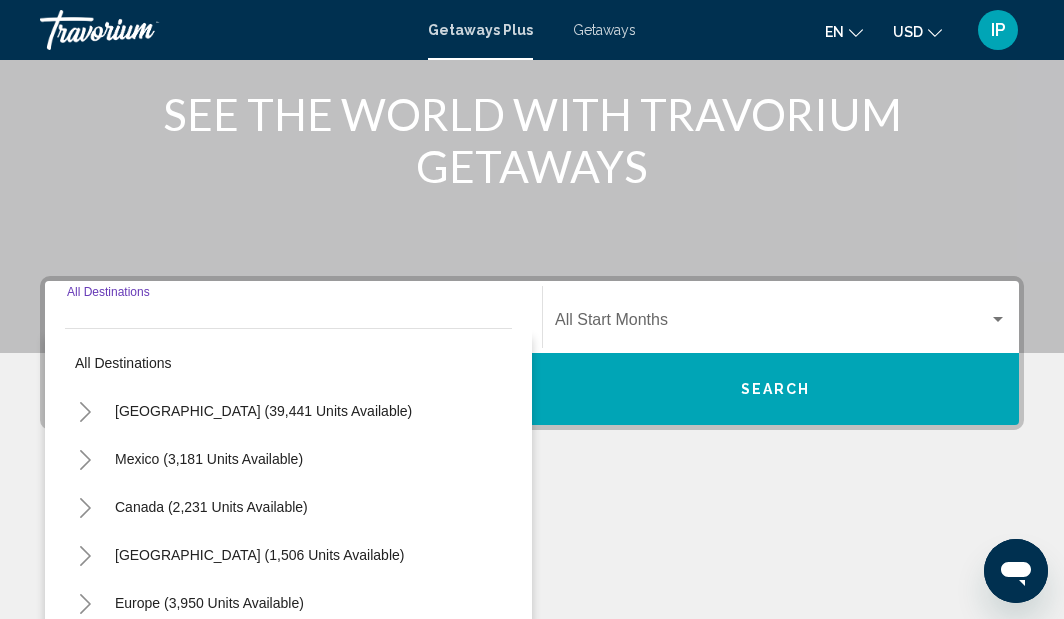 scroll, scrollTop: 458, scrollLeft: 0, axis: vertical 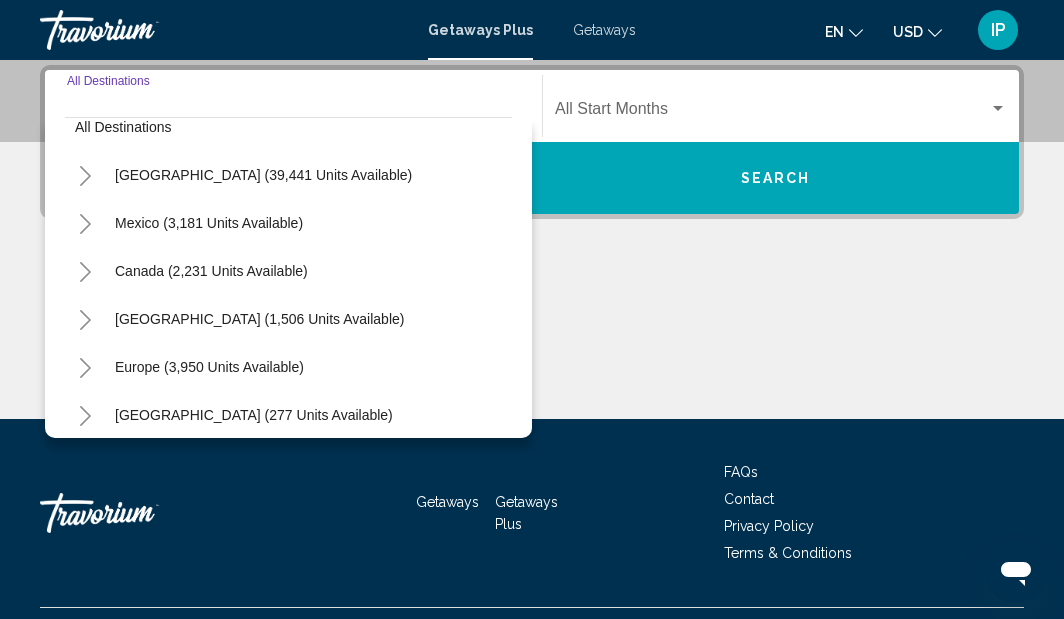 click 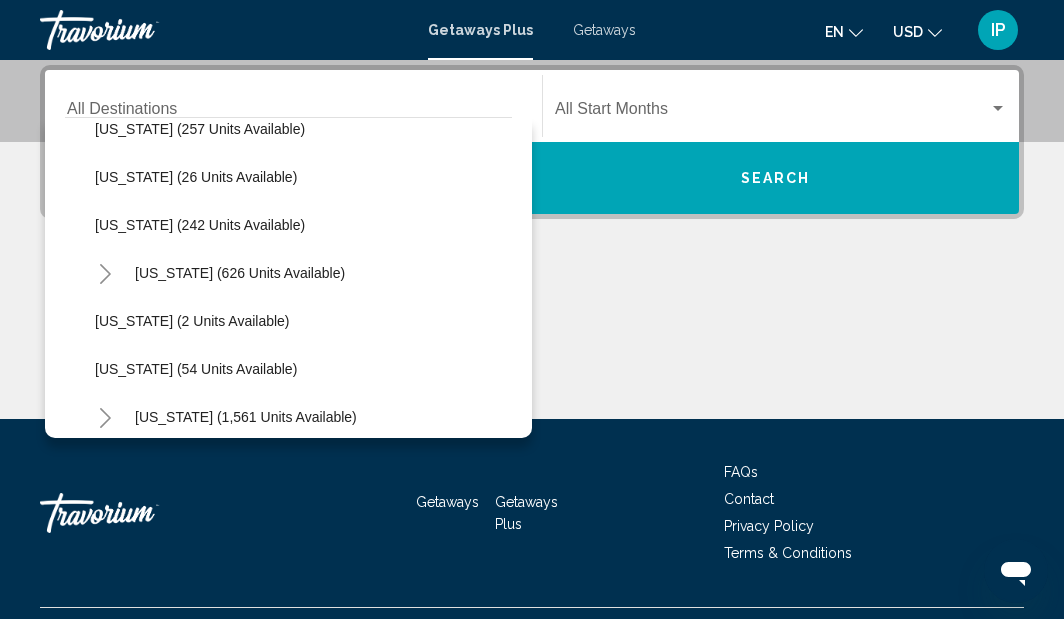 scroll, scrollTop: 1171, scrollLeft: 0, axis: vertical 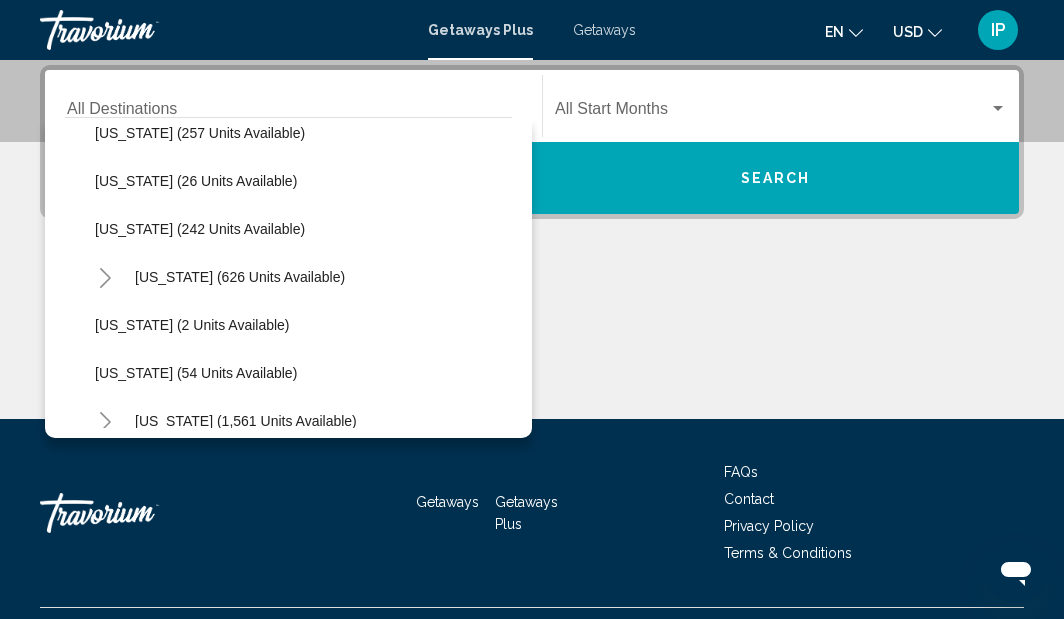 click 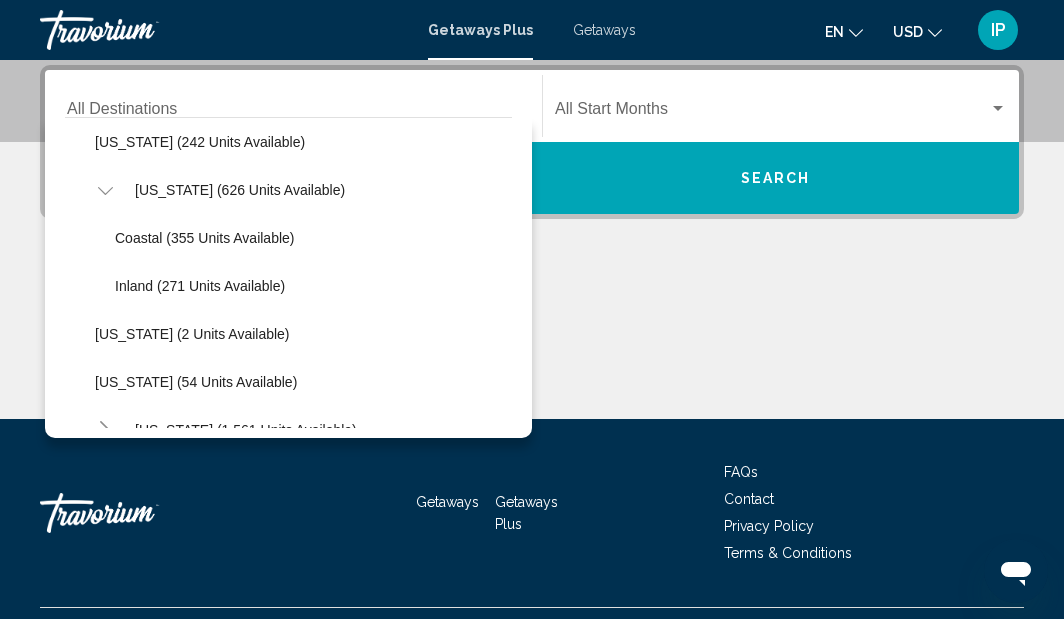 scroll, scrollTop: 1273, scrollLeft: 0, axis: vertical 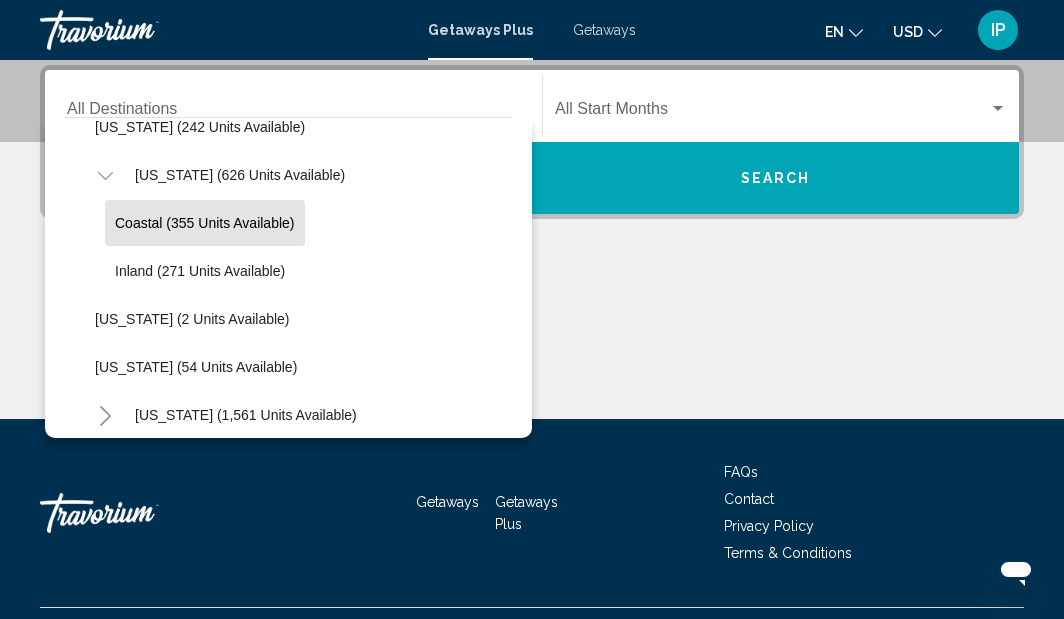click on "Coastal (355 units available)" 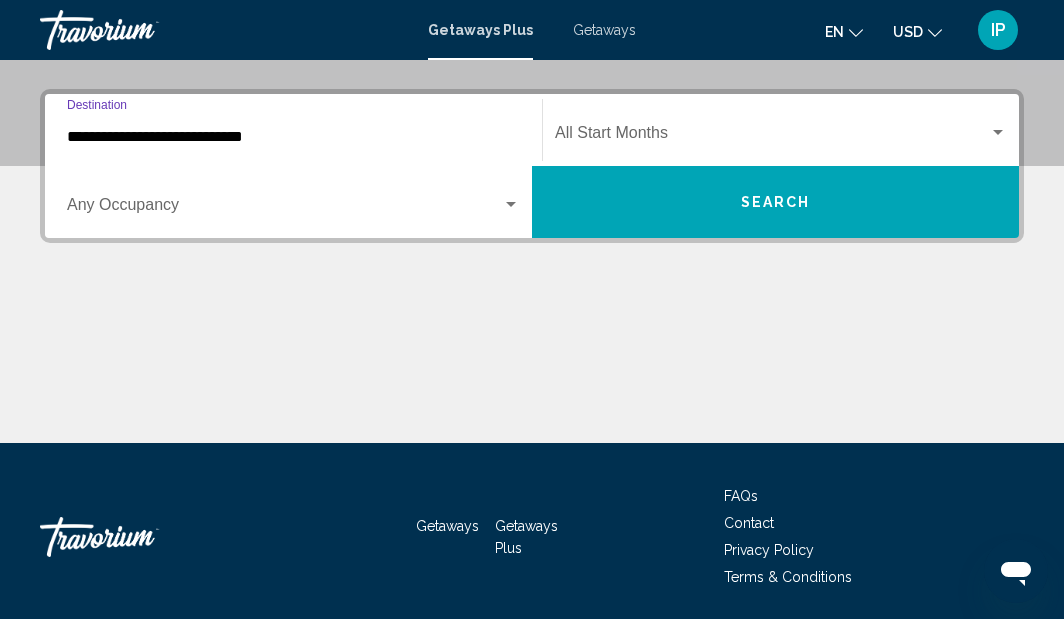 scroll, scrollTop: 426, scrollLeft: 0, axis: vertical 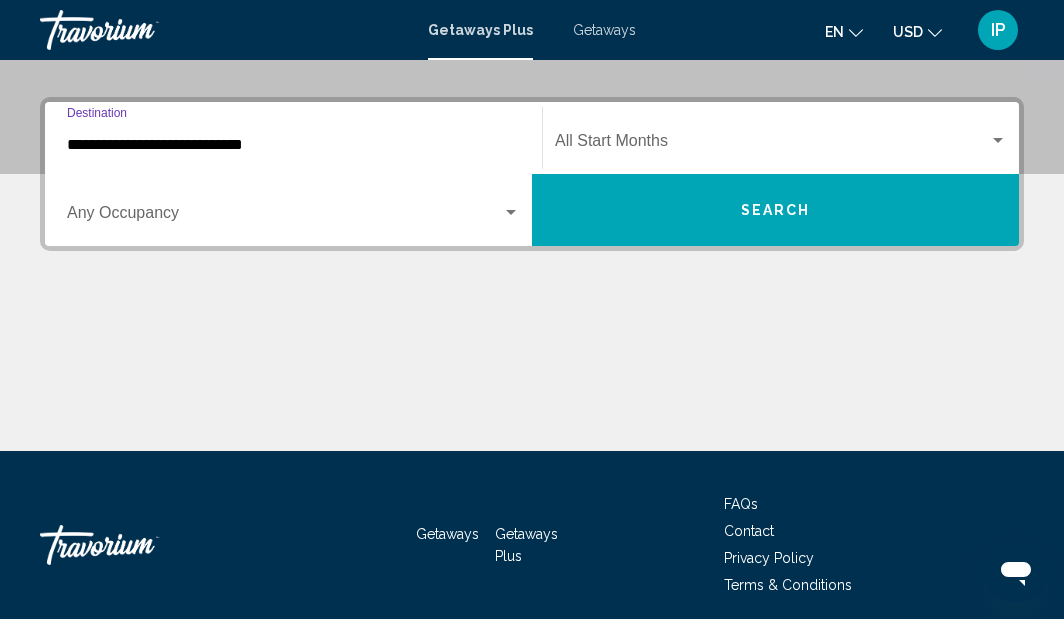 click on "Search" at bounding box center (775, 210) 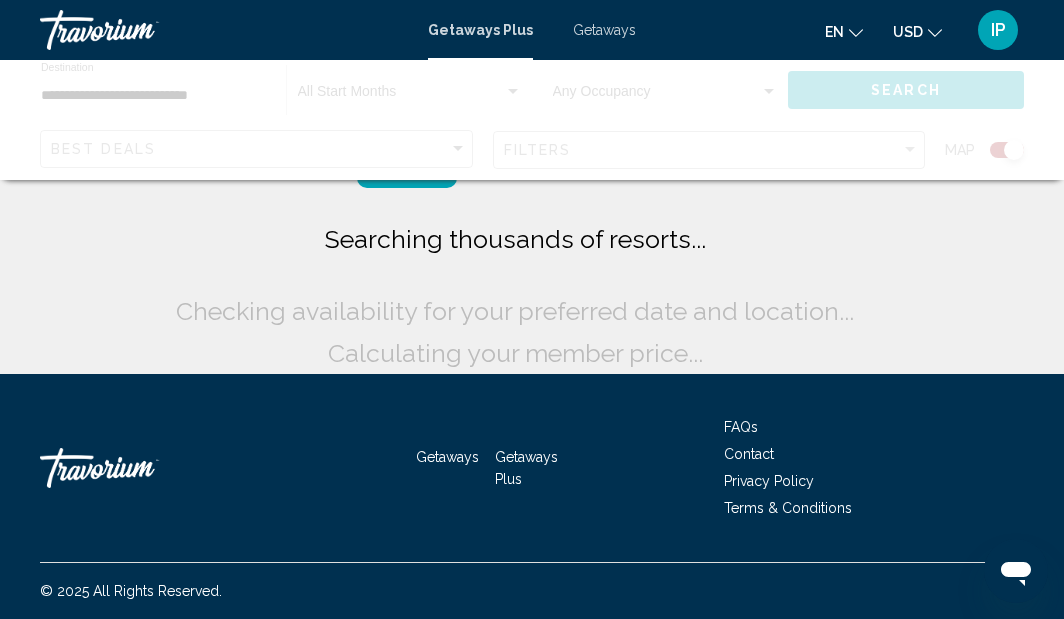scroll, scrollTop: 0, scrollLeft: 0, axis: both 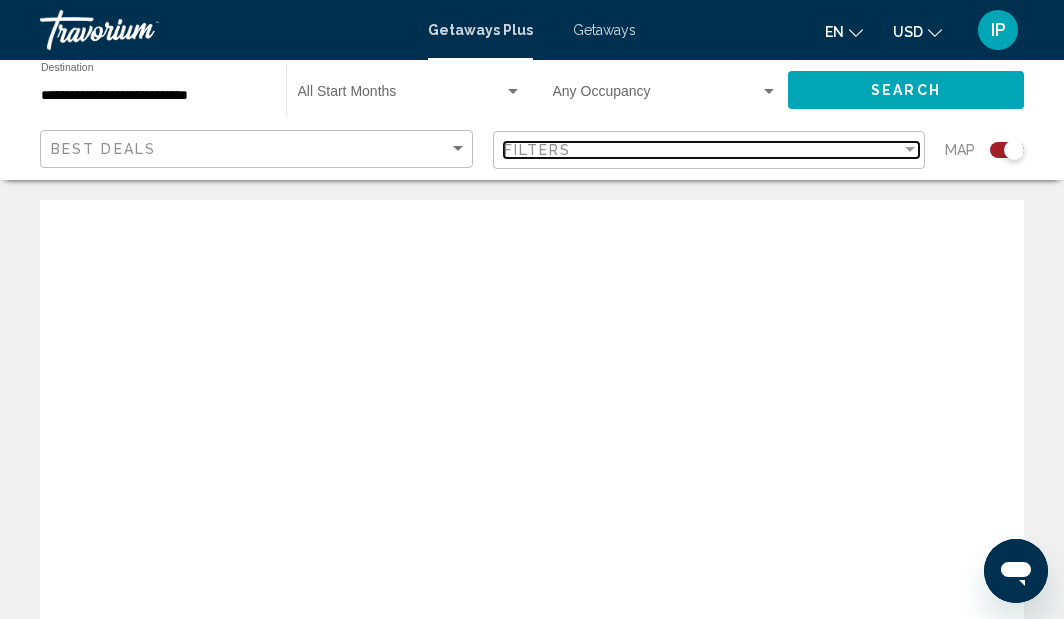 click on "Filters" at bounding box center [703, 150] 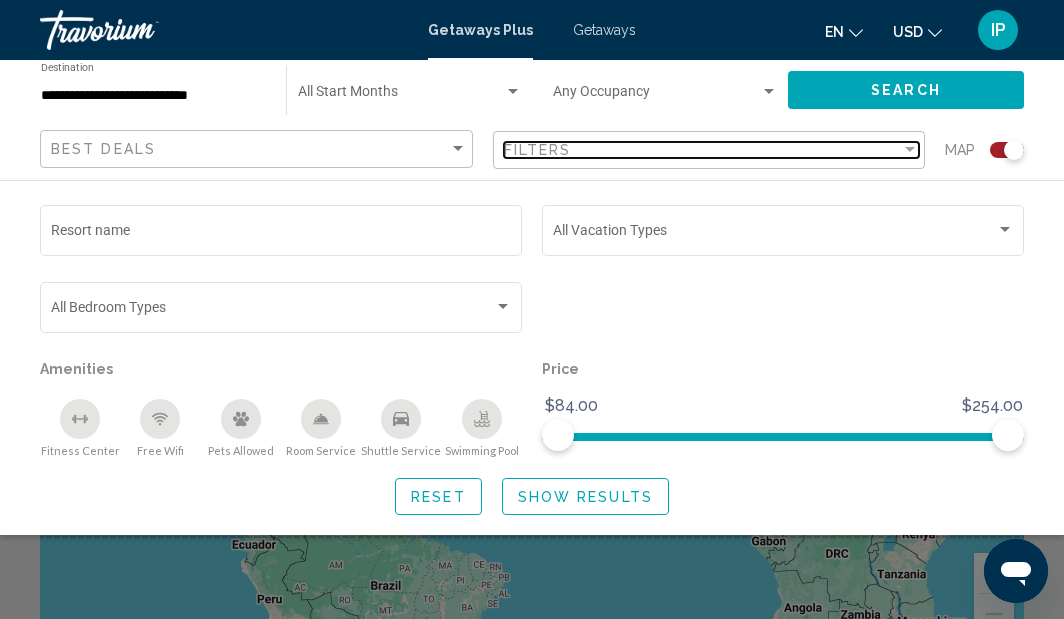 scroll, scrollTop: 121, scrollLeft: 0, axis: vertical 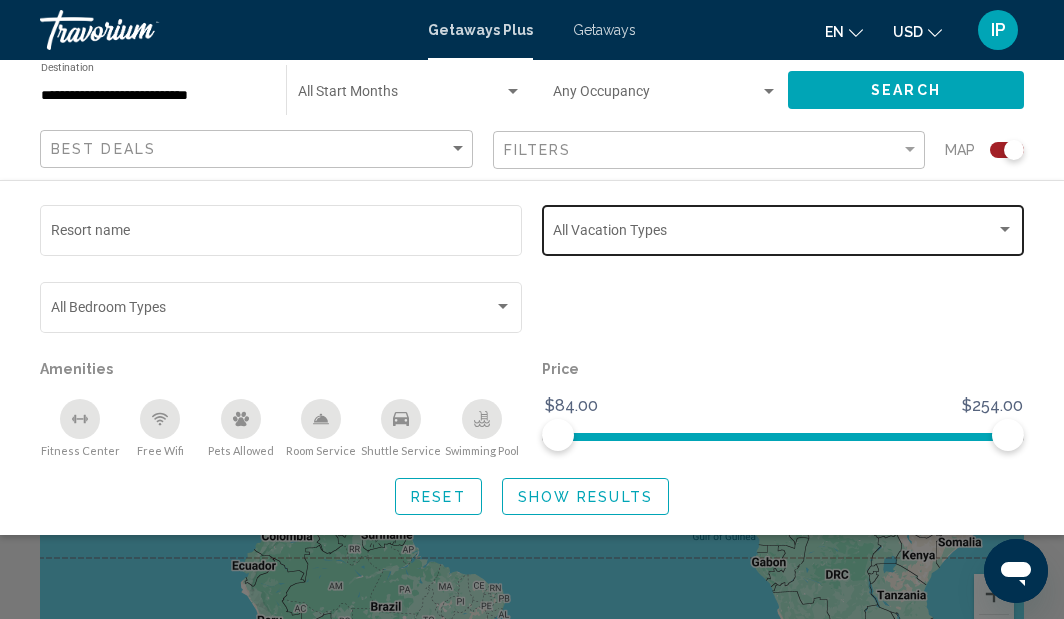 click at bounding box center (774, 234) 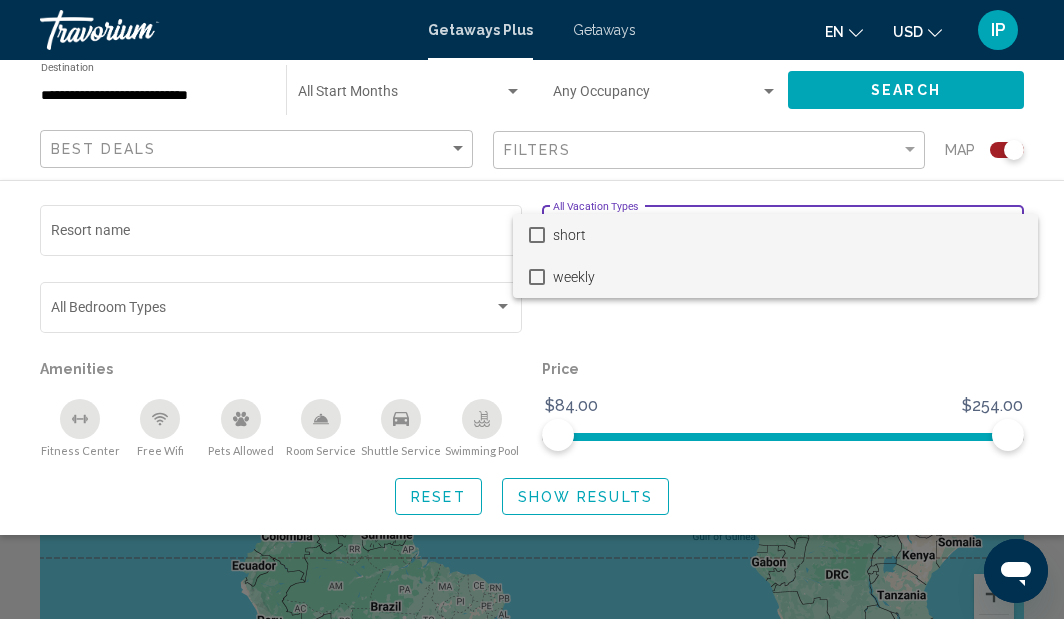 click at bounding box center [537, 277] 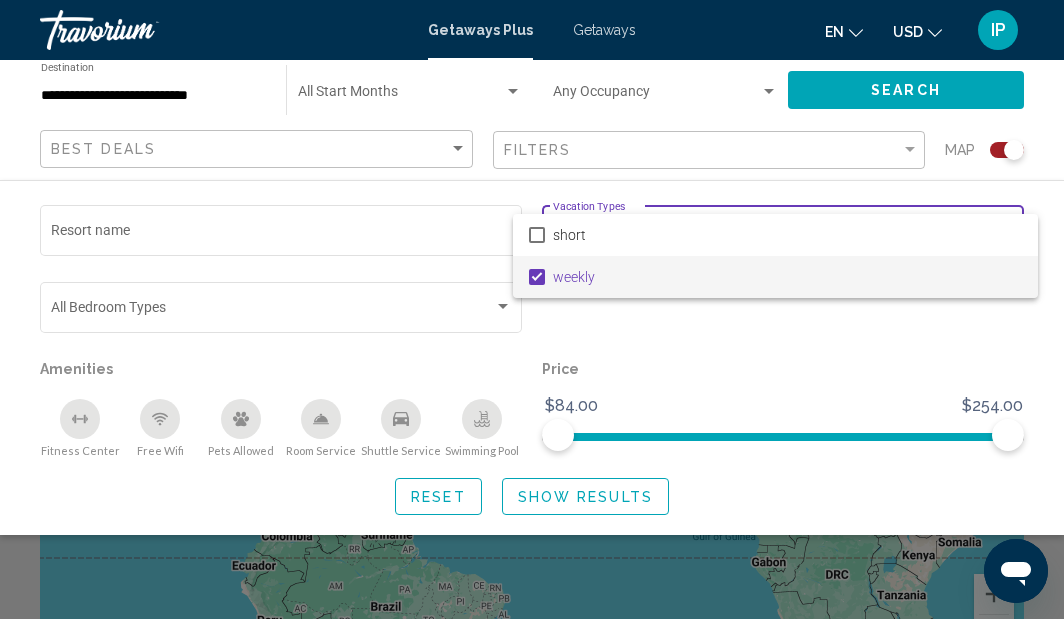 click at bounding box center [532, 309] 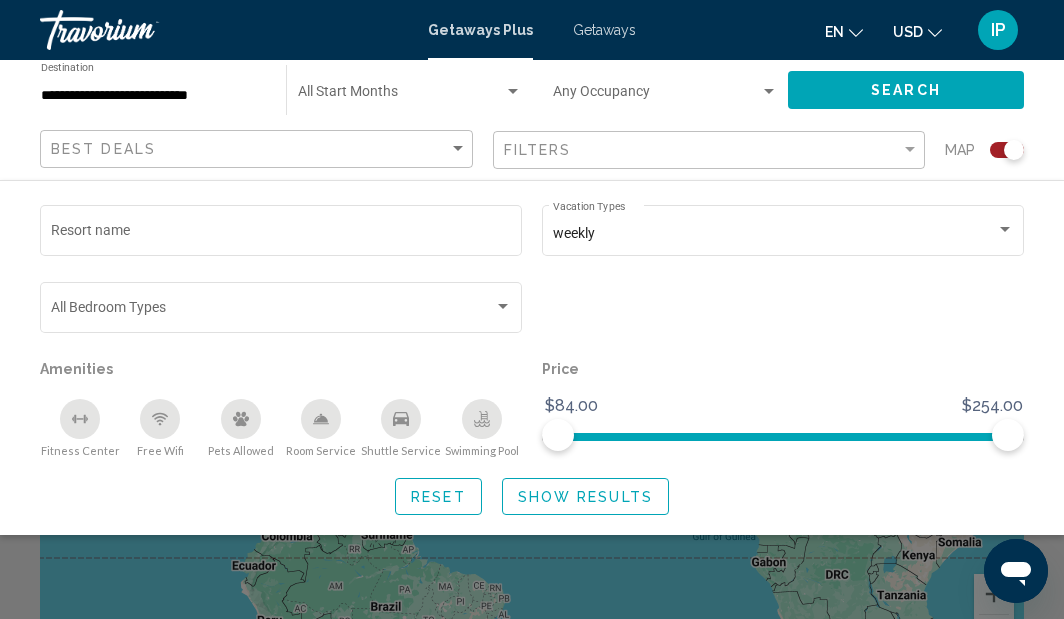 click on "Show Results" 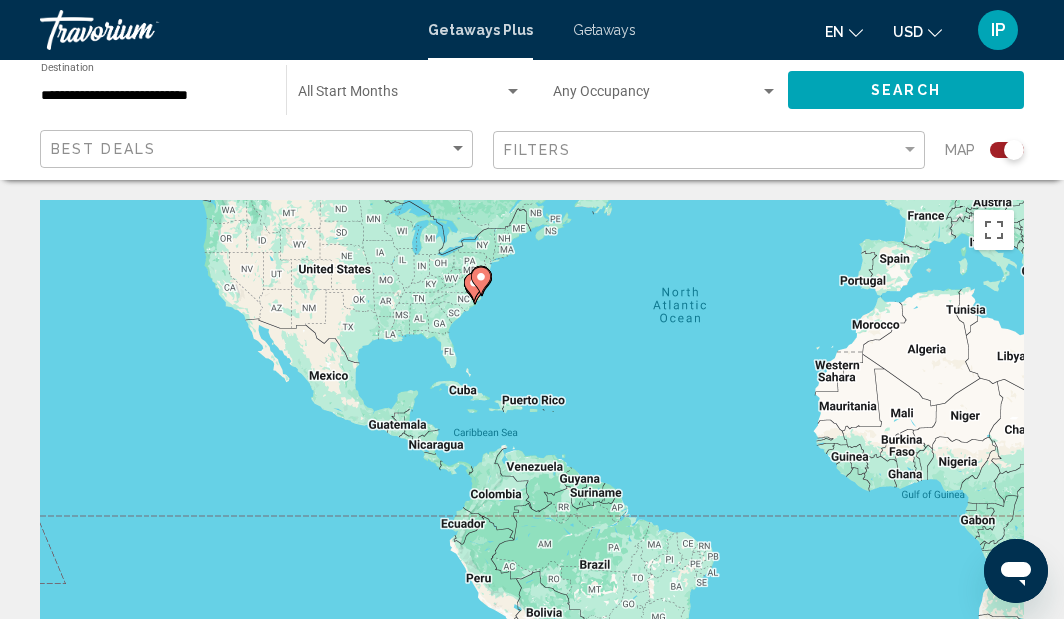drag, startPoint x: 599, startPoint y: 476, endPoint x: 808, endPoint y: 309, distance: 267.5257 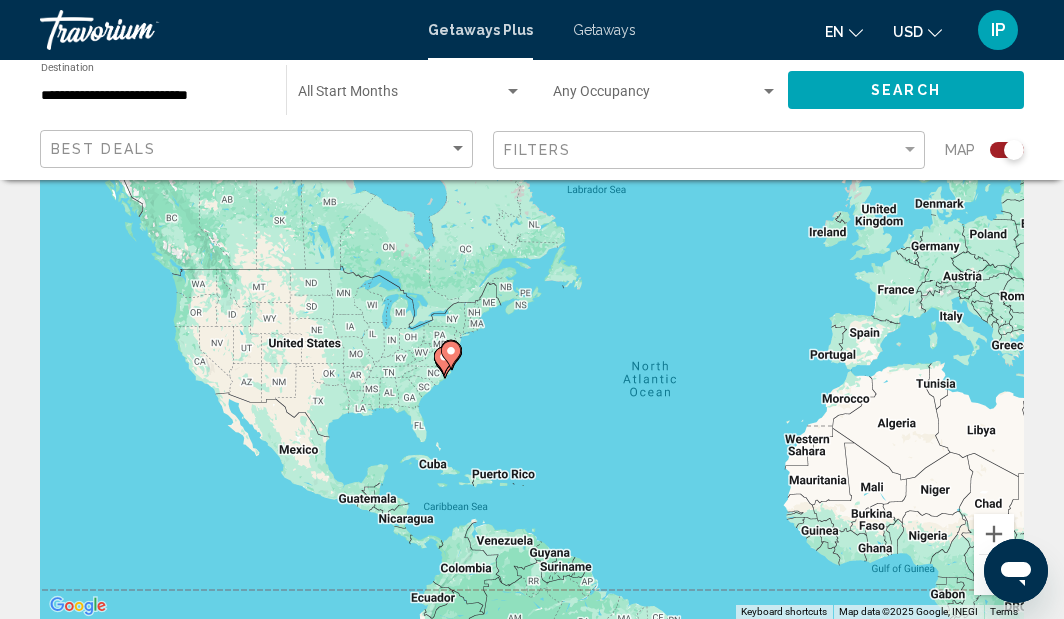 drag, startPoint x: 683, startPoint y: 306, endPoint x: 652, endPoint y: 567, distance: 262.83453 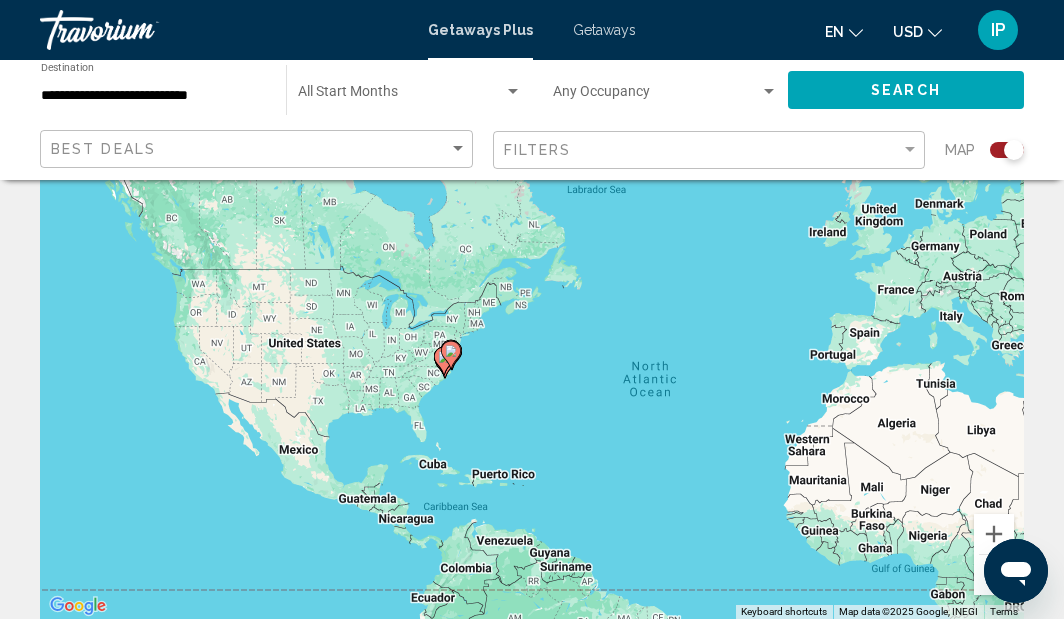 click on "To navigate, press the arrow keys. To activate drag with keyboard, press Alt + Enter. Once in keyboard drag state, use the arrow keys to move the marker. To complete the drag, press the Enter key. To cancel, press Escape." at bounding box center (532, 319) 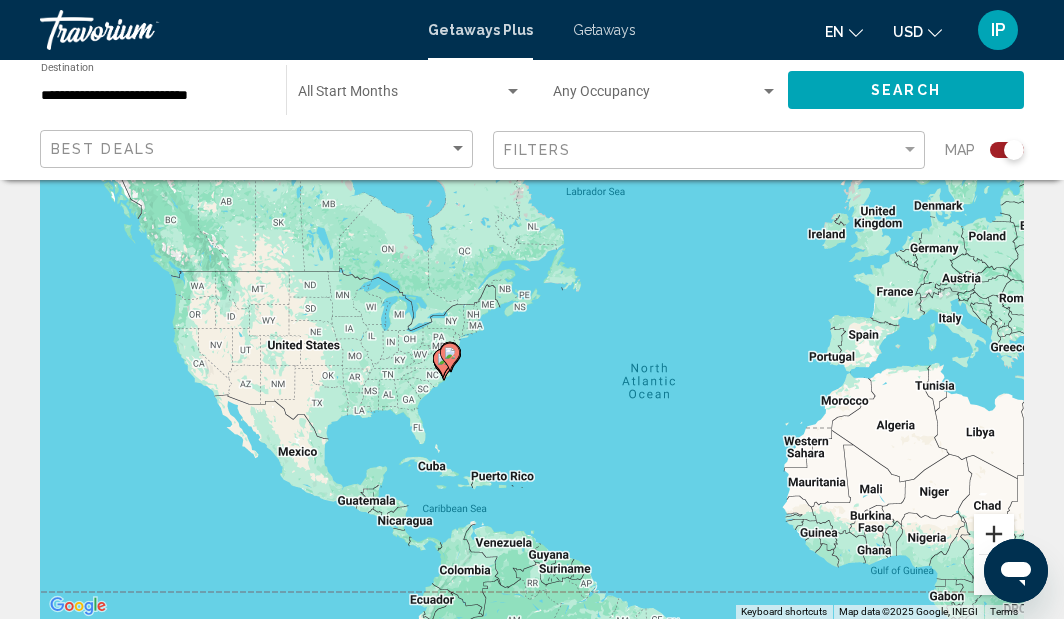 click at bounding box center [994, 534] 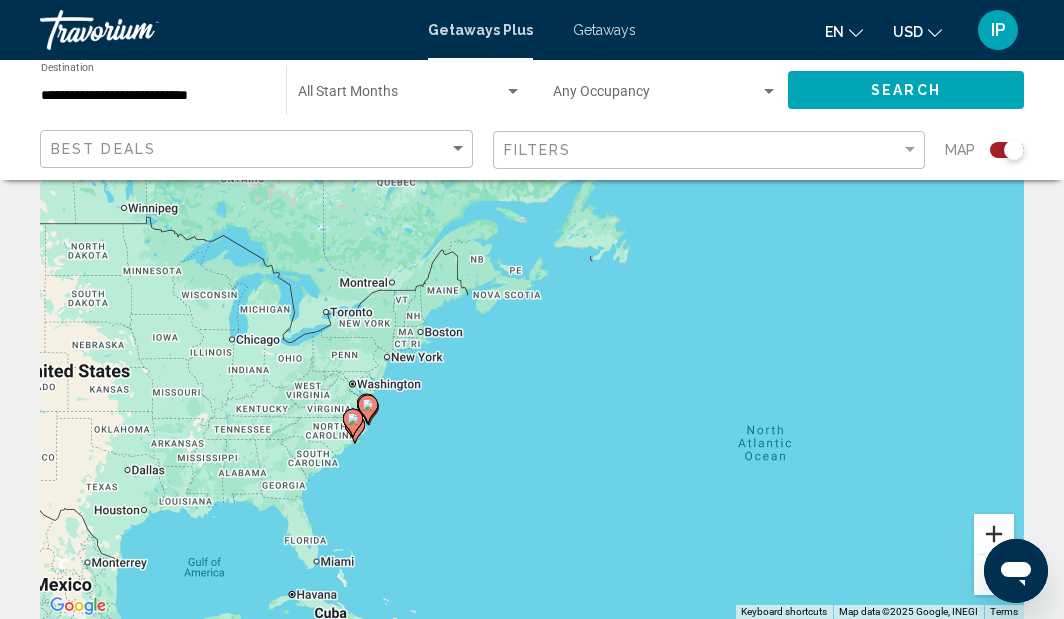 click at bounding box center [994, 534] 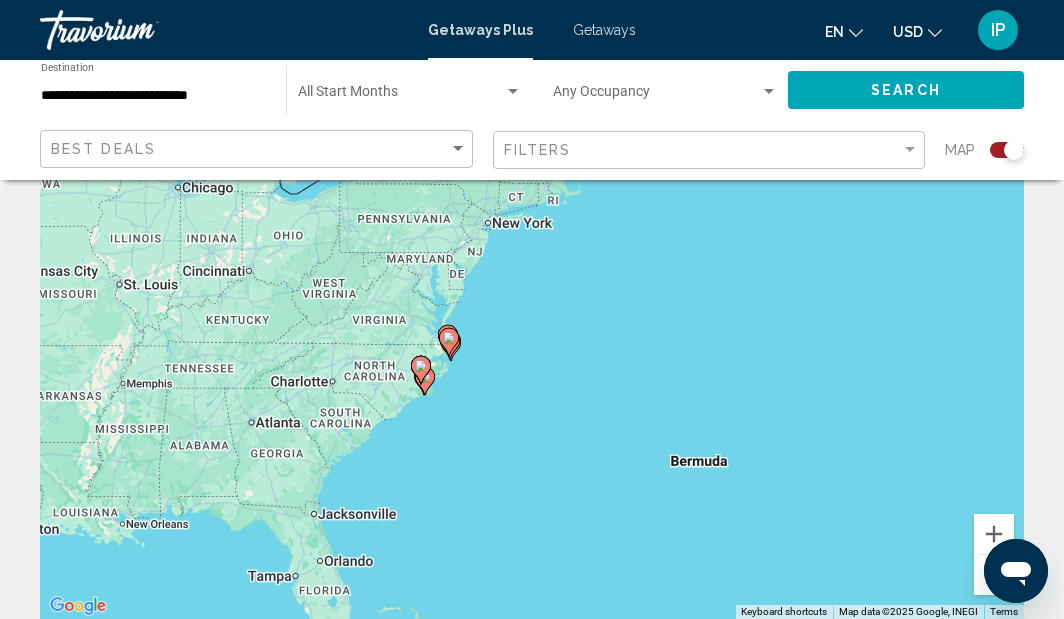 drag, startPoint x: 676, startPoint y: 512, endPoint x: 923, endPoint y: 338, distance: 302.13406 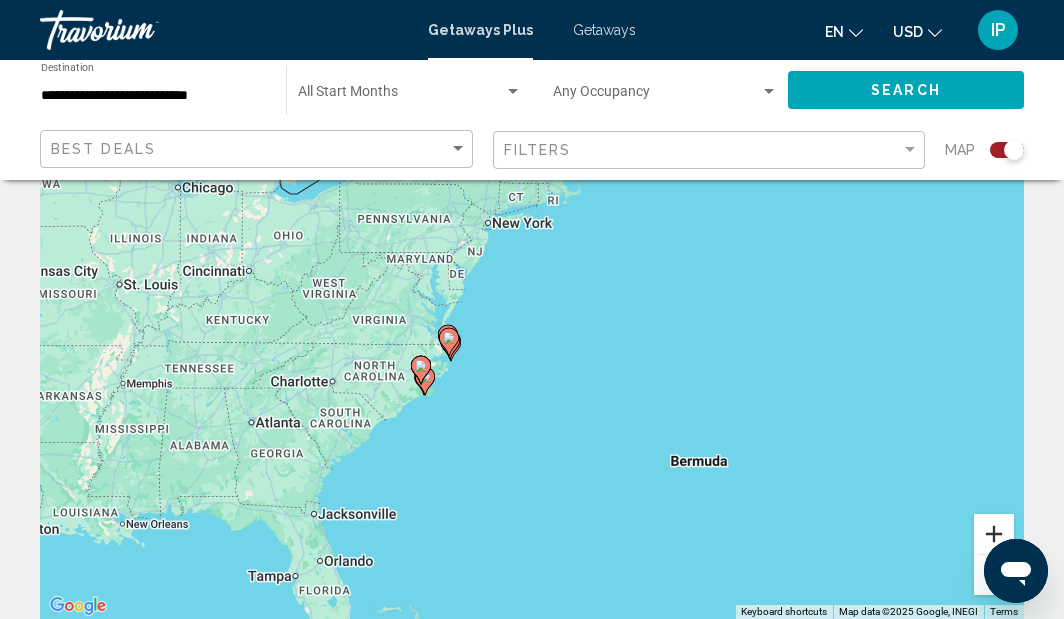 click at bounding box center [994, 534] 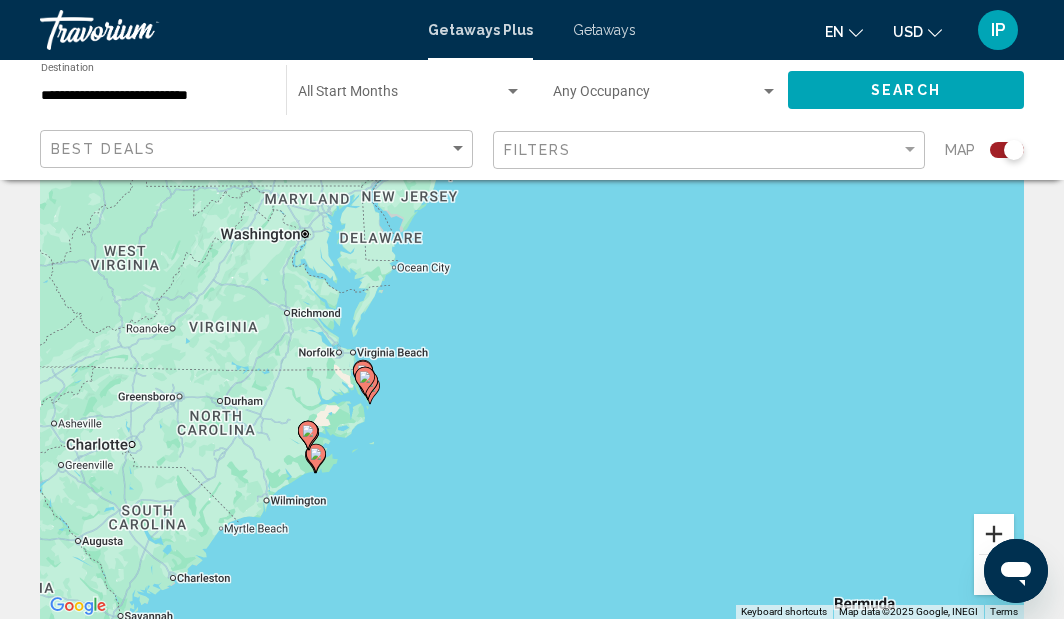 click at bounding box center [994, 534] 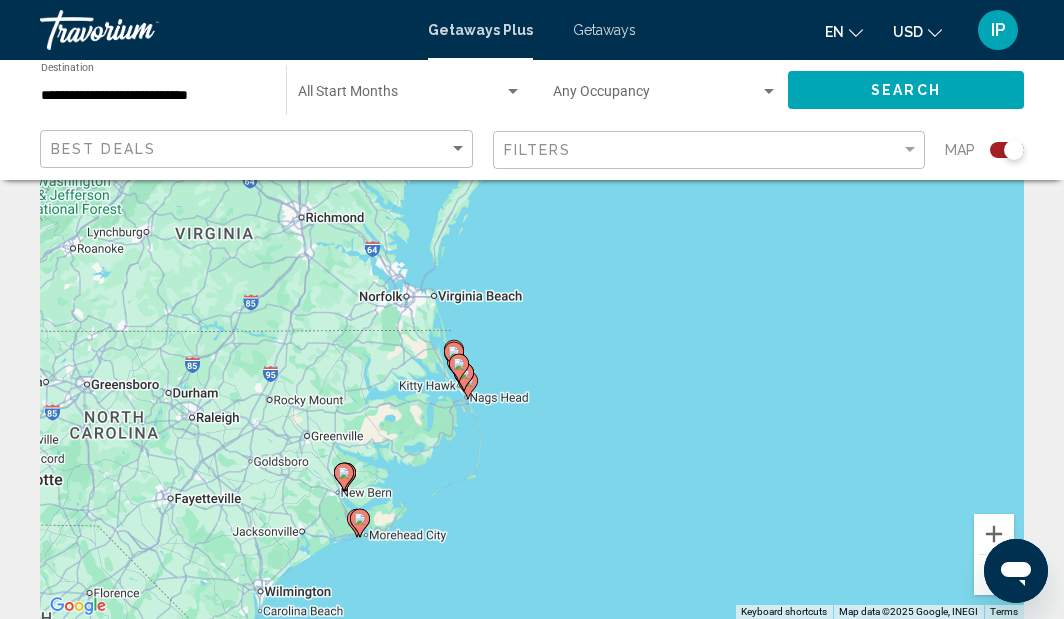 drag, startPoint x: 647, startPoint y: 522, endPoint x: 908, endPoint y: 431, distance: 276.40912 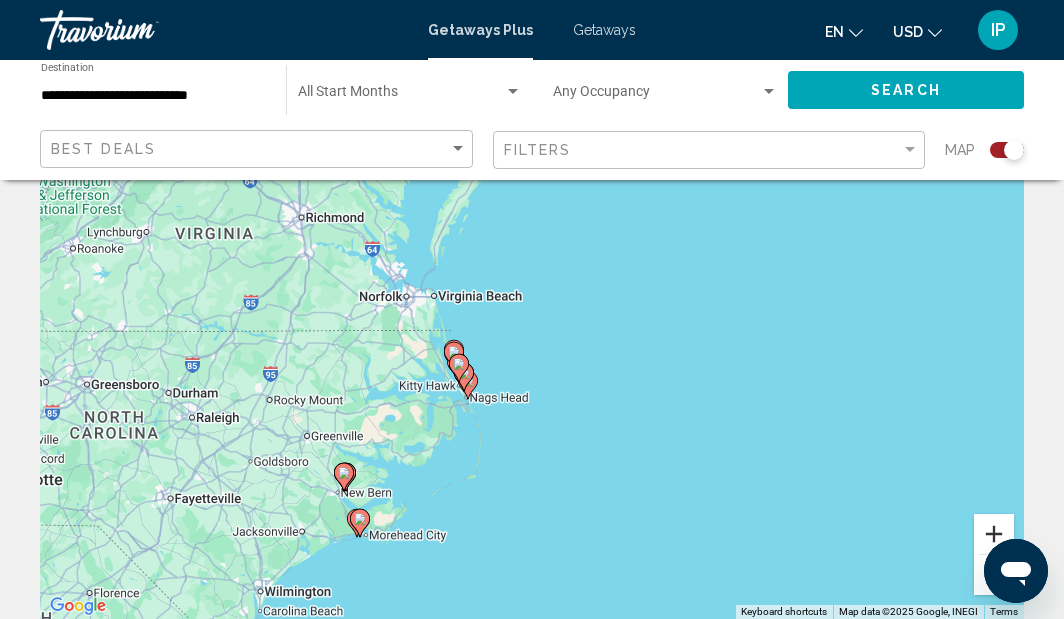 click at bounding box center (994, 534) 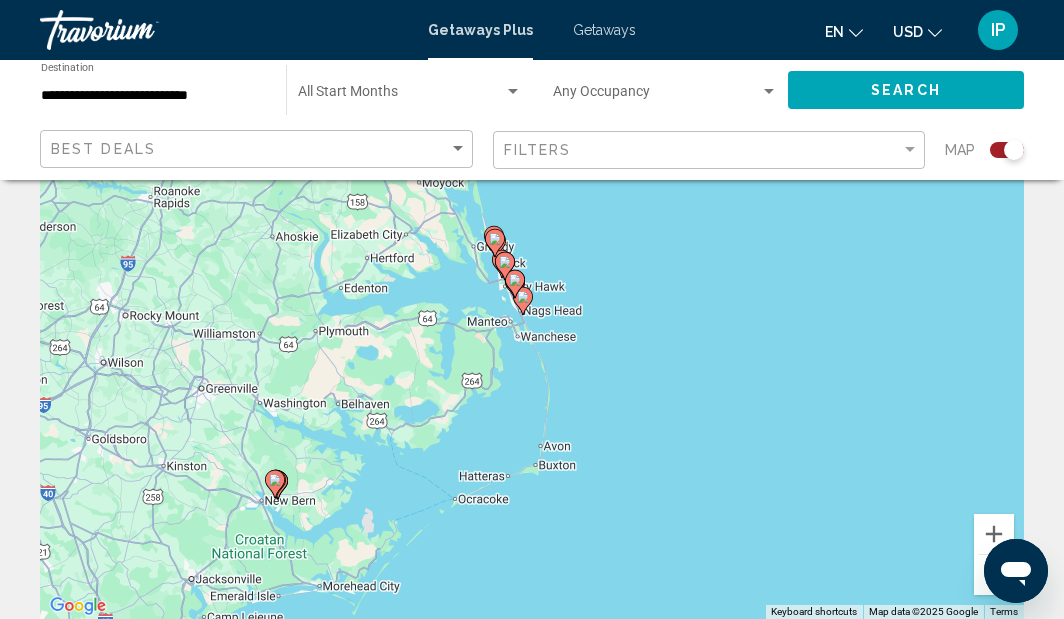 drag, startPoint x: 817, startPoint y: 522, endPoint x: 938, endPoint y: 337, distance: 221.05655 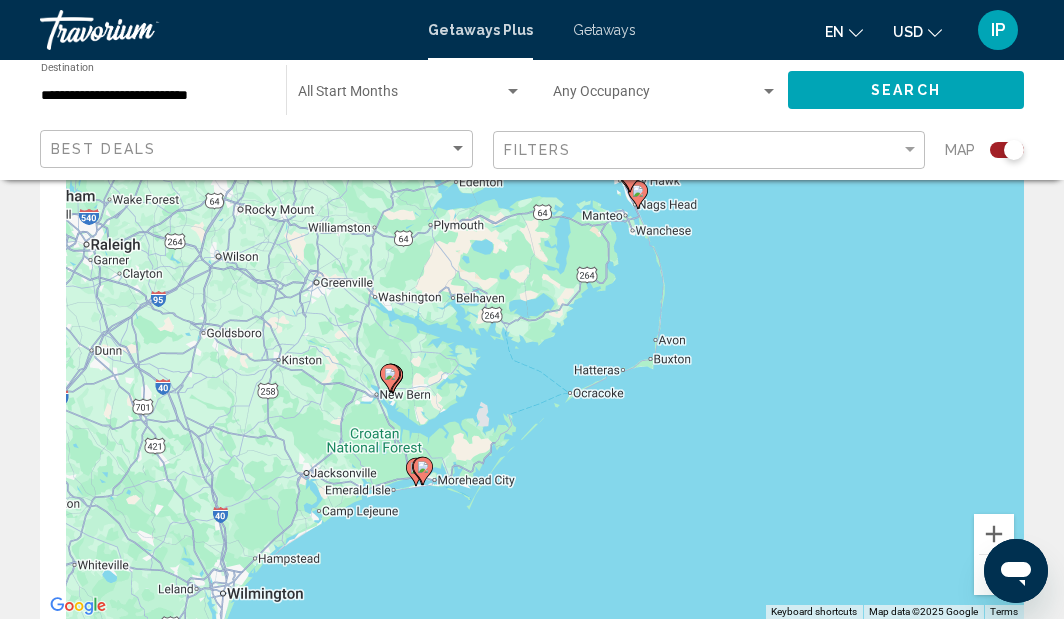 drag, startPoint x: 749, startPoint y: 544, endPoint x: 872, endPoint y: 439, distance: 161.72198 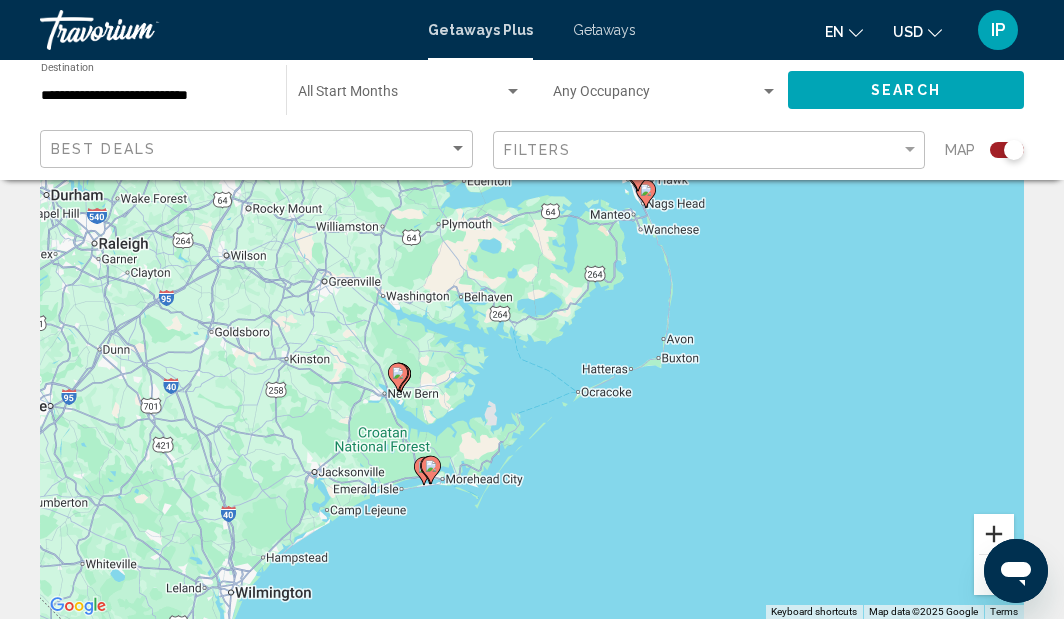 click at bounding box center (994, 534) 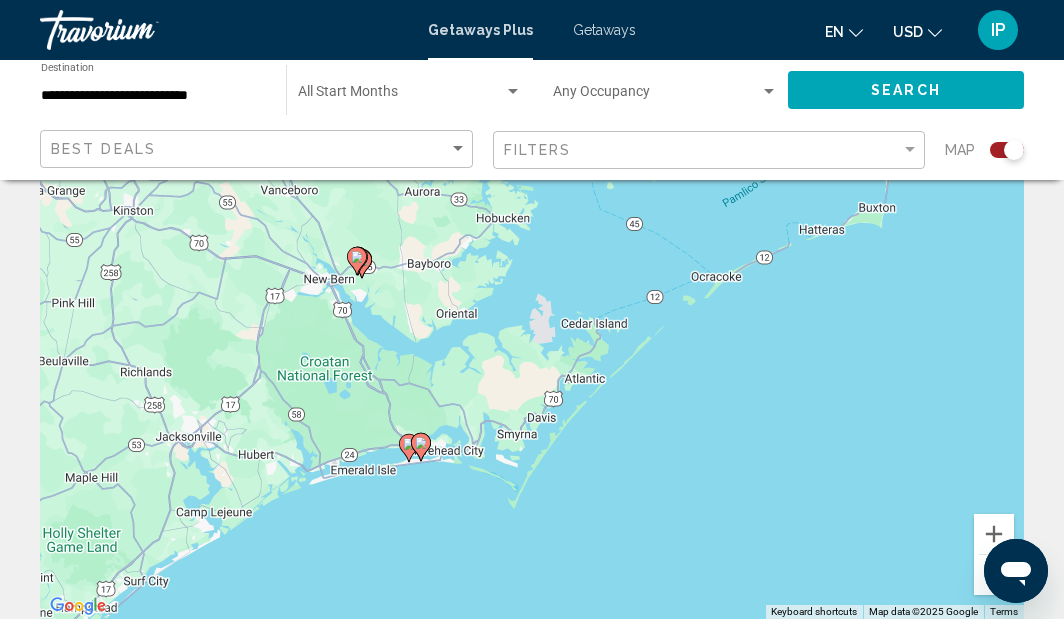 drag, startPoint x: 767, startPoint y: 560, endPoint x: 860, endPoint y: 369, distance: 212.43823 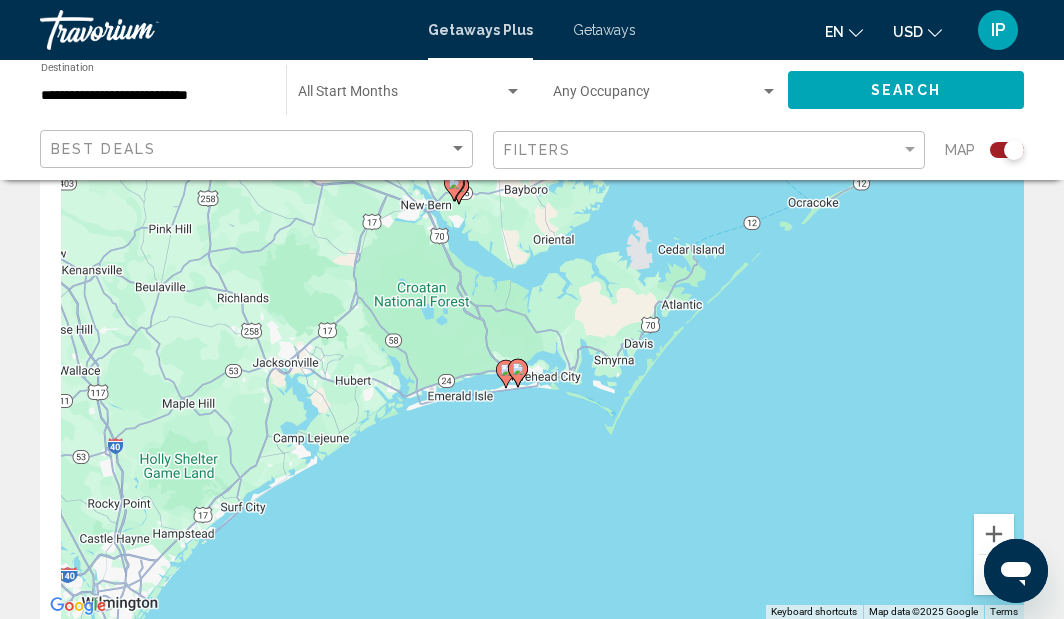 drag, startPoint x: 774, startPoint y: 478, endPoint x: 880, endPoint y: 396, distance: 134.01492 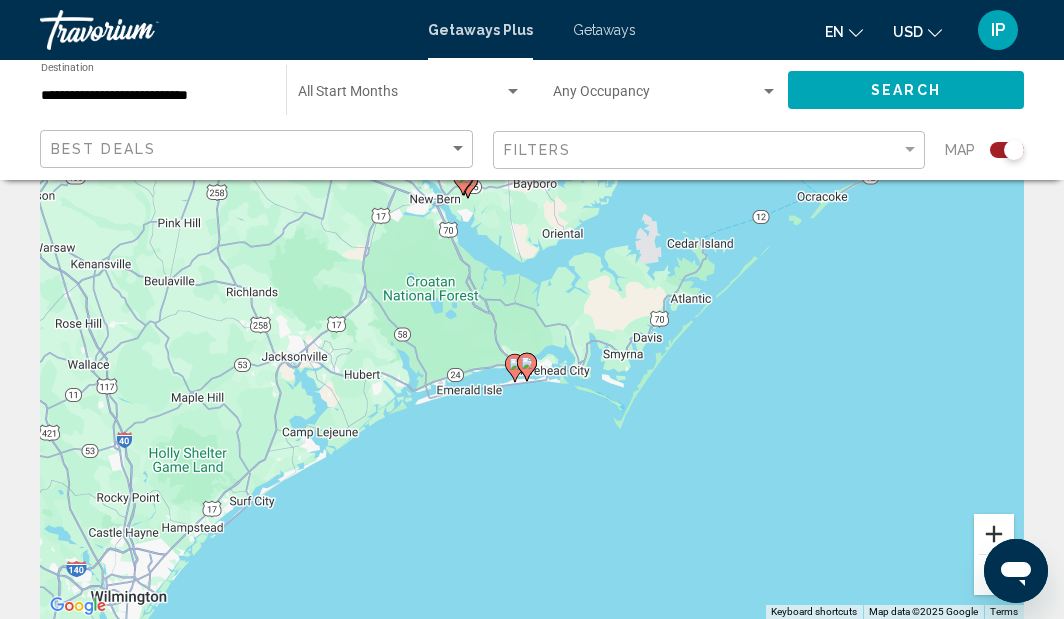 click at bounding box center (994, 534) 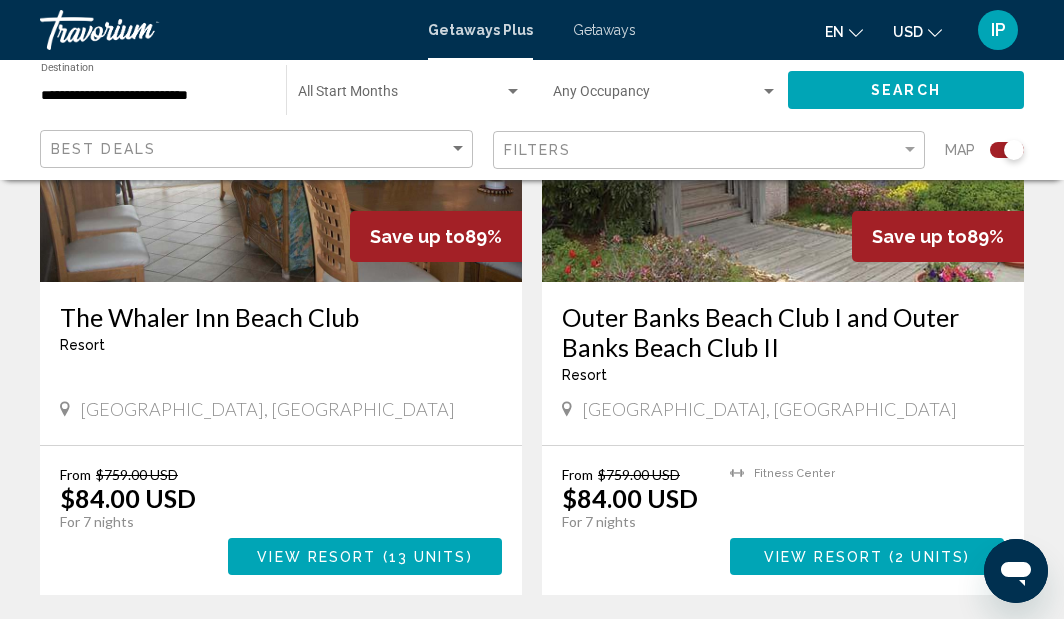 scroll, scrollTop: 923, scrollLeft: 0, axis: vertical 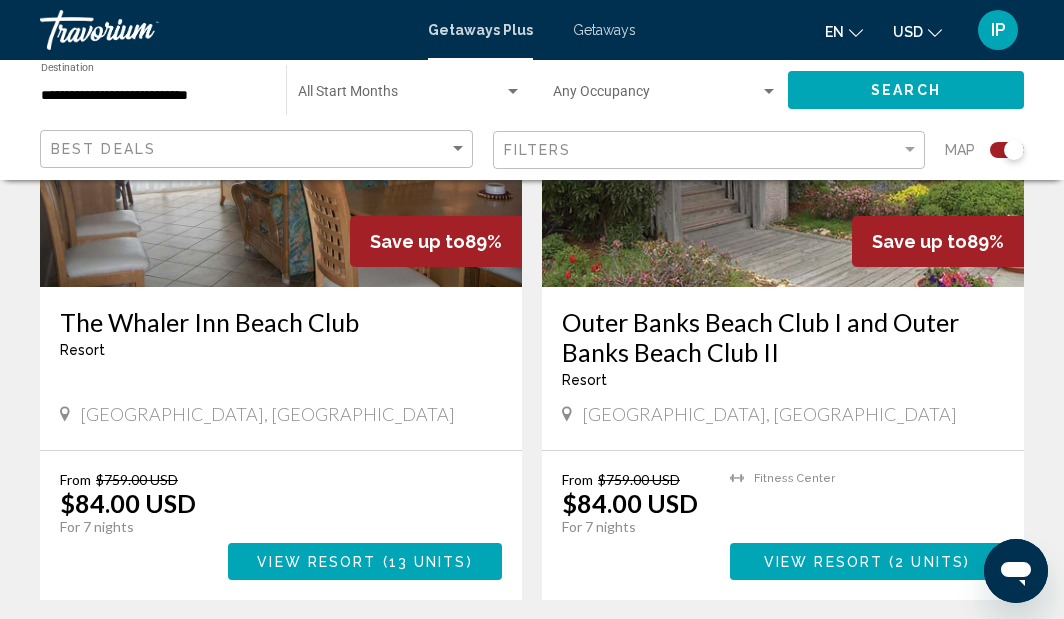 click on "13 units" at bounding box center [428, 562] 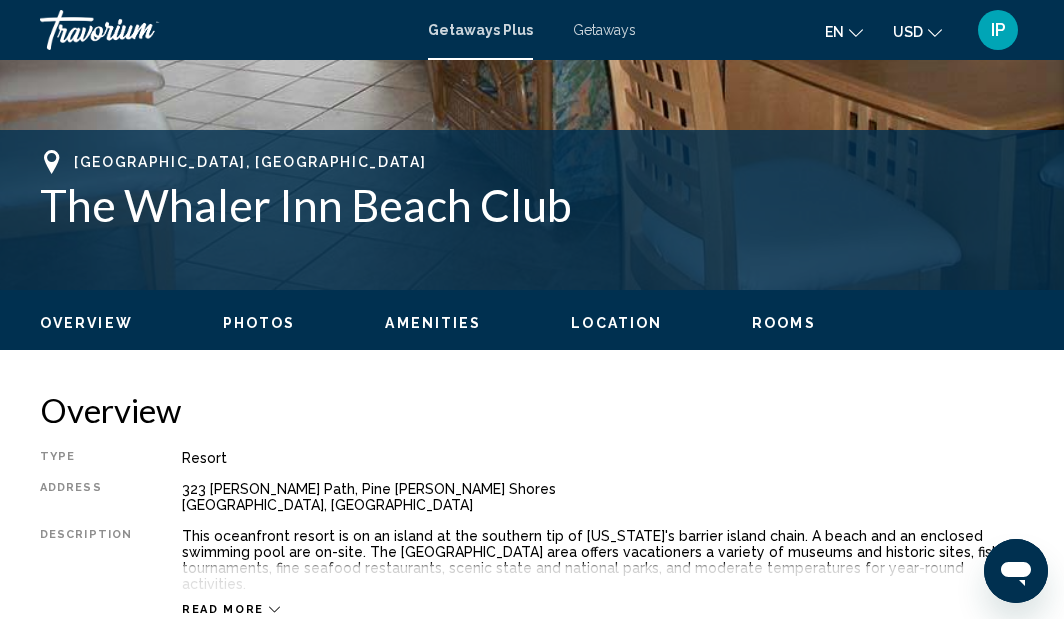 scroll, scrollTop: 717, scrollLeft: 0, axis: vertical 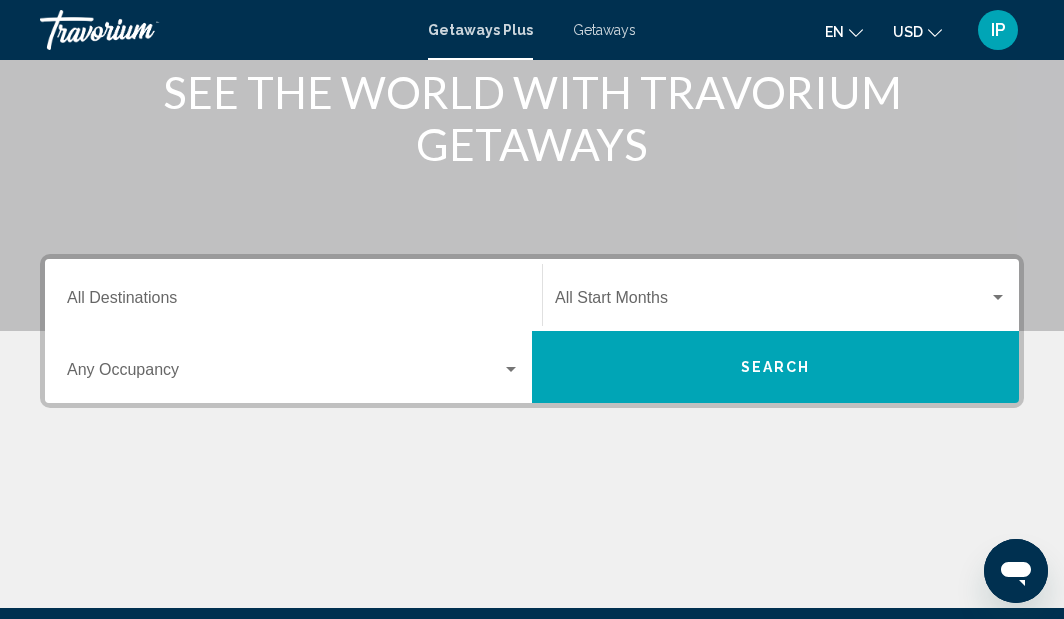 click on "Destination All Destinations" at bounding box center (293, 302) 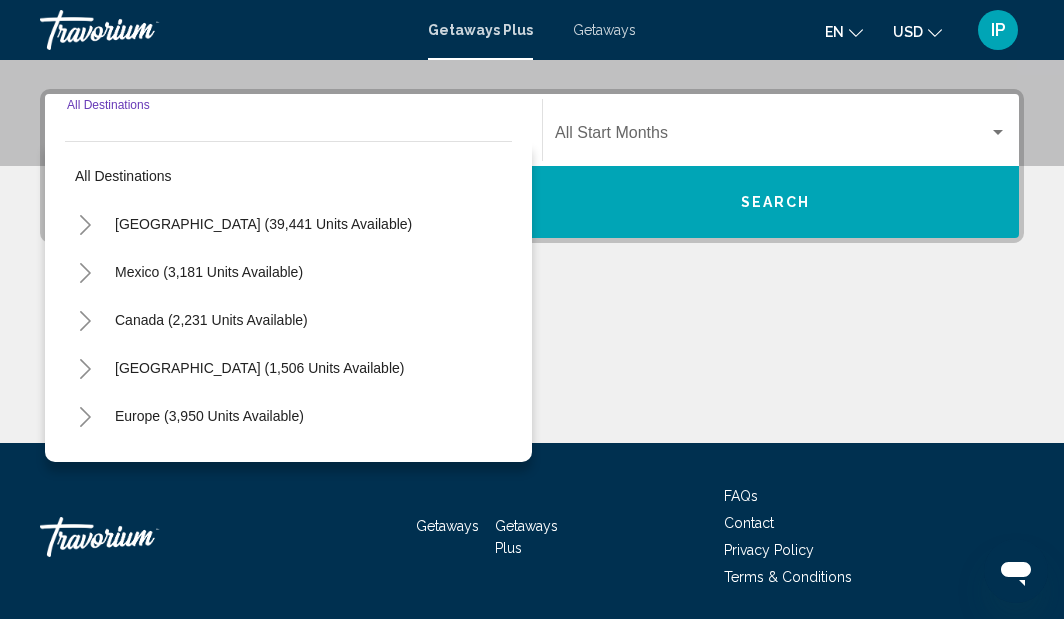 scroll, scrollTop: 458, scrollLeft: 0, axis: vertical 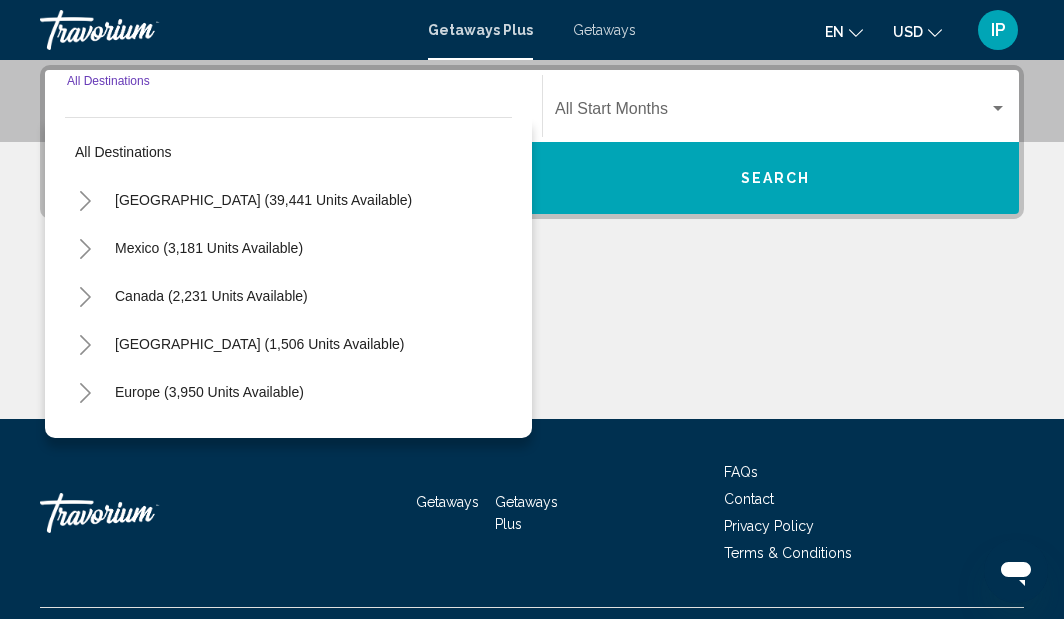 click 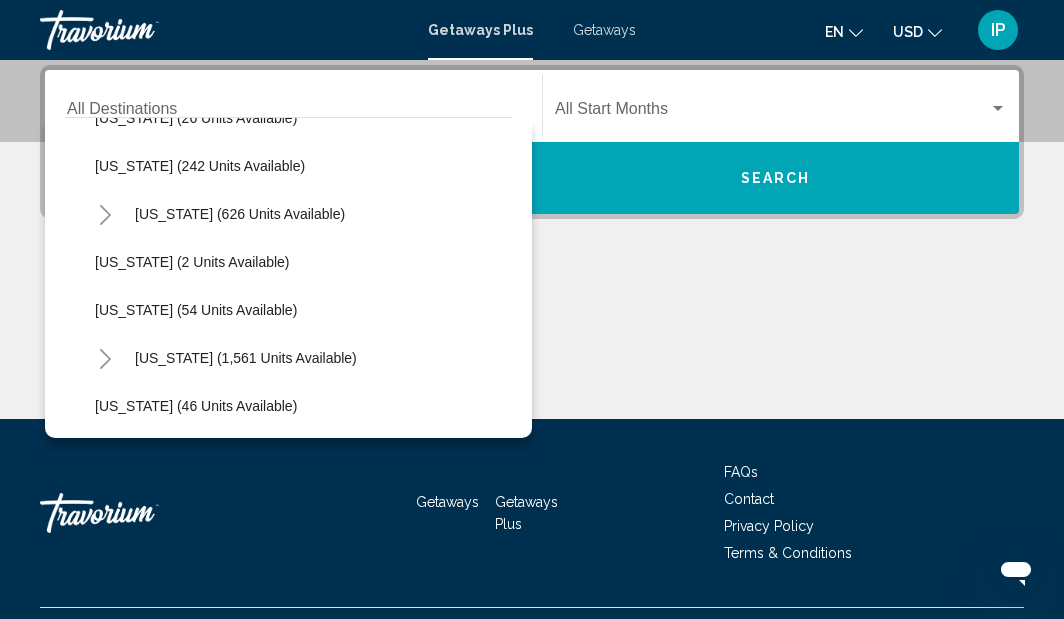 scroll, scrollTop: 1237, scrollLeft: 0, axis: vertical 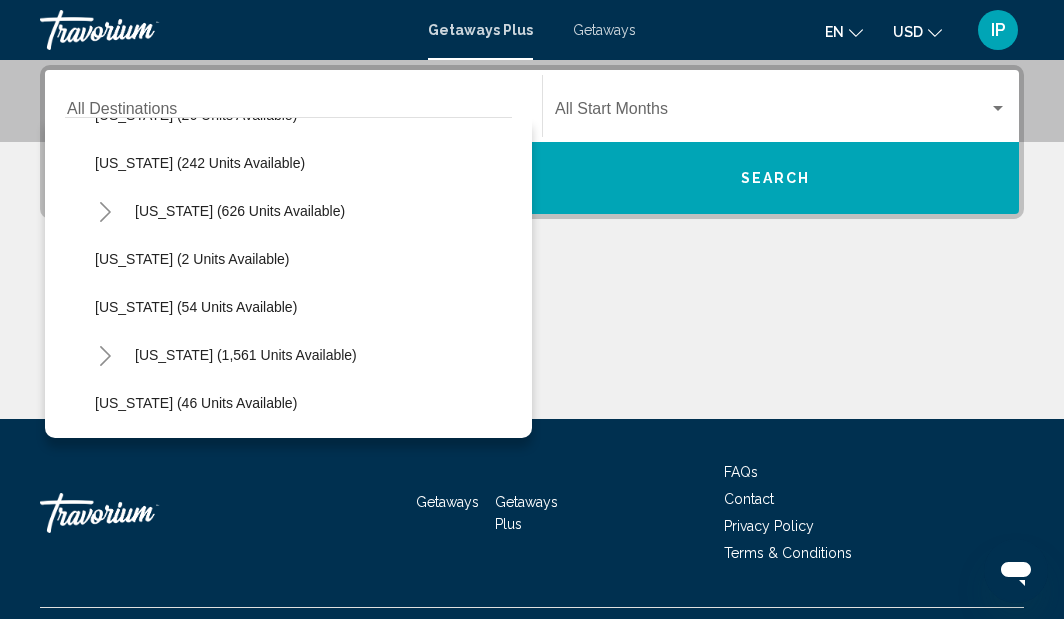click 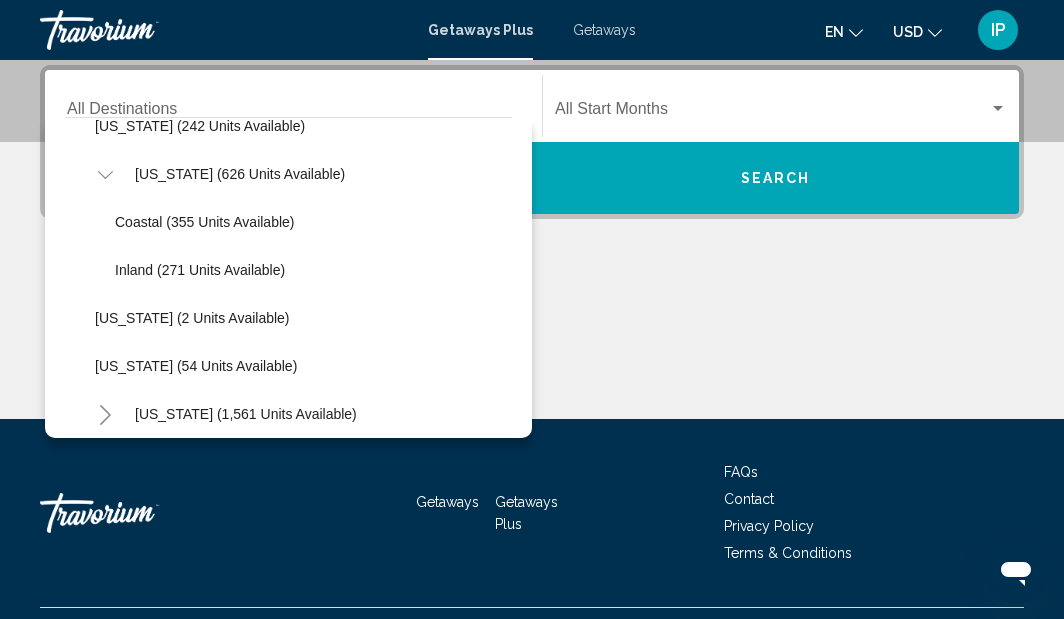 scroll, scrollTop: 1290, scrollLeft: 0, axis: vertical 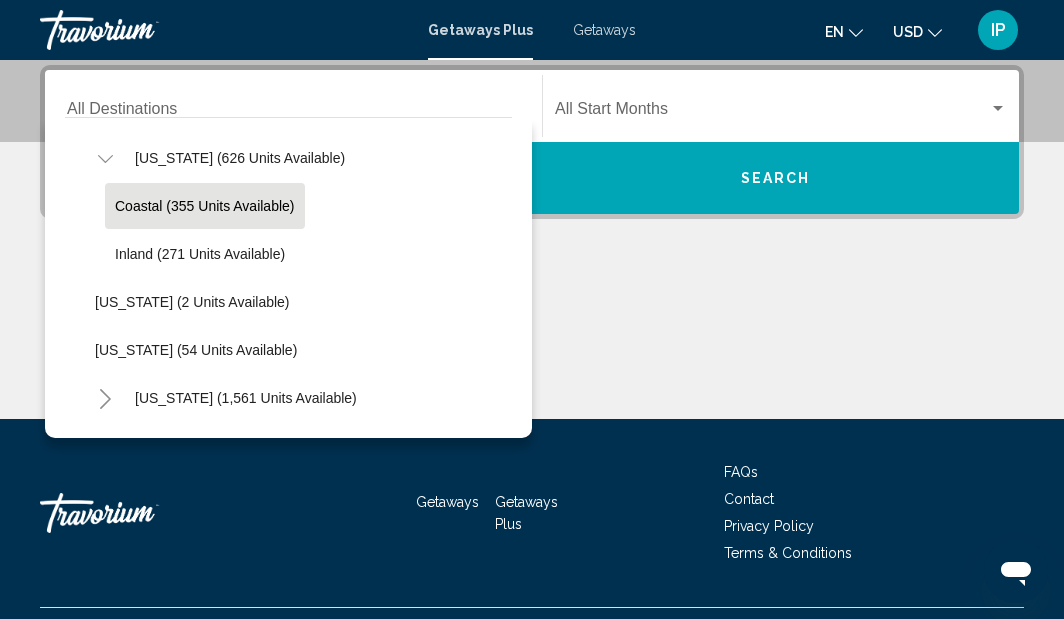 click on "Coastal (355 units available)" 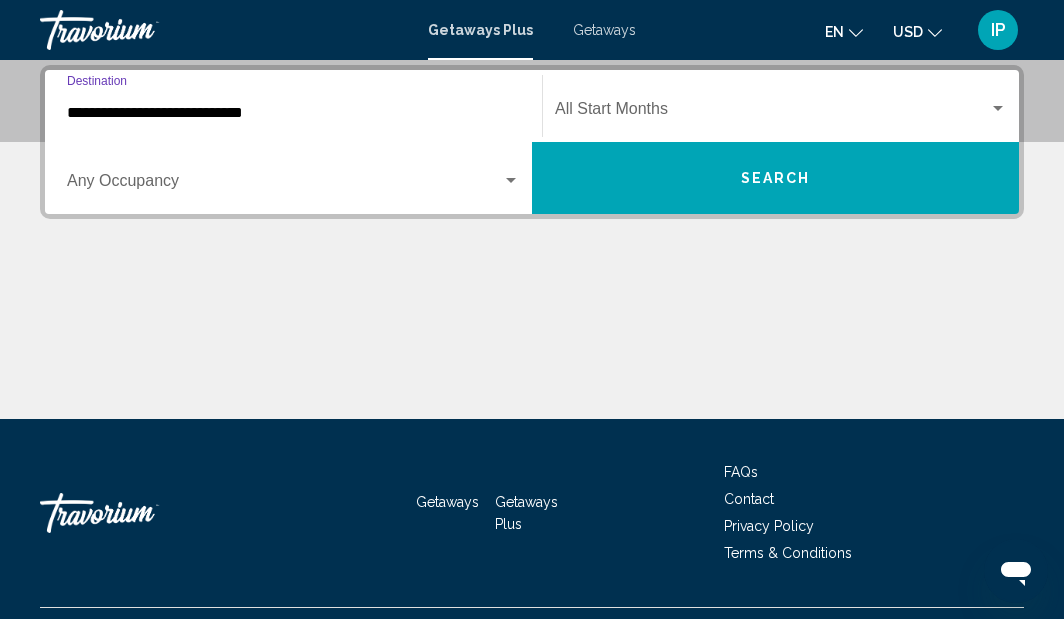 click at bounding box center [772, 113] 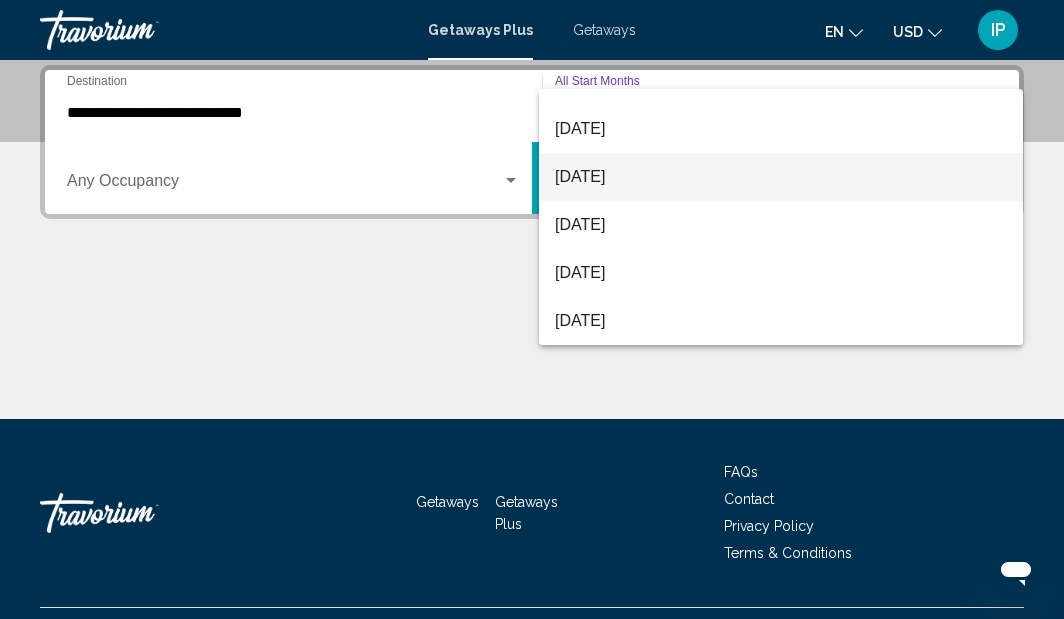 scroll, scrollTop: 416, scrollLeft: 0, axis: vertical 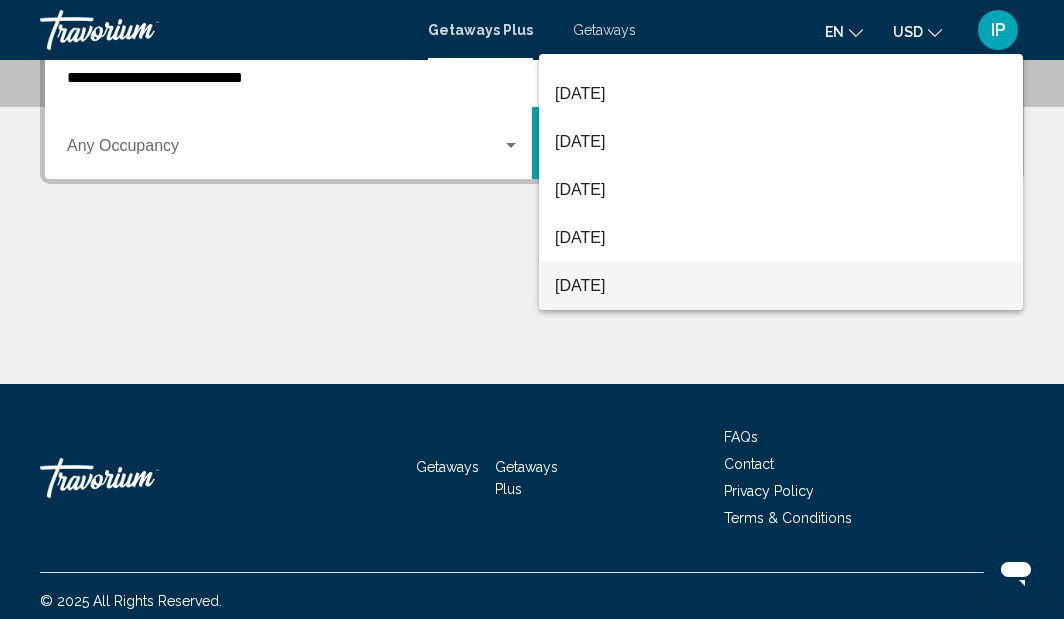 click on "[DATE]" at bounding box center [781, 286] 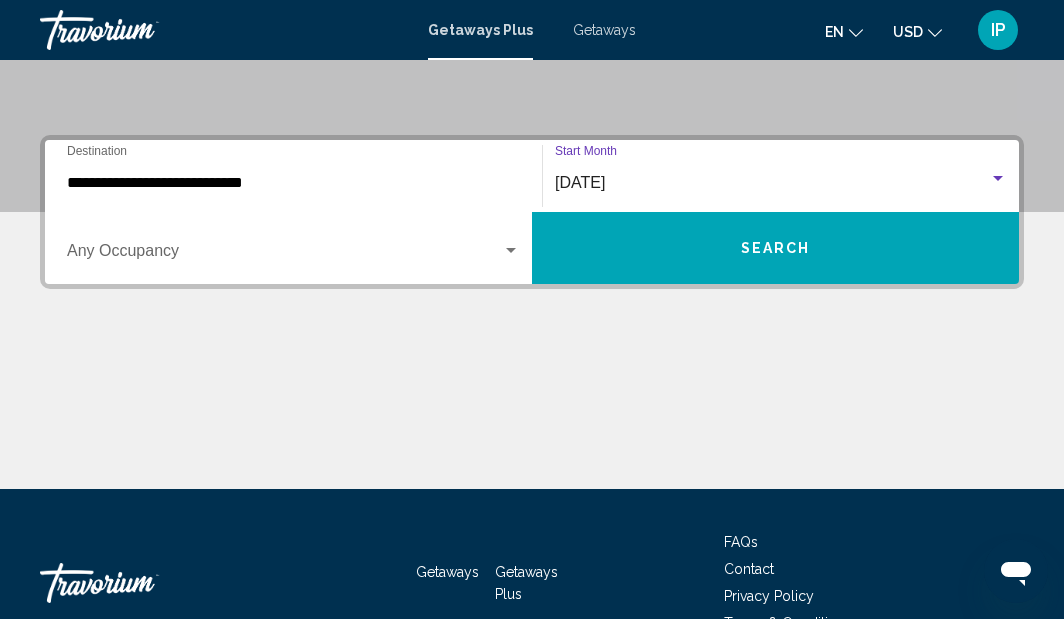 scroll, scrollTop: 382, scrollLeft: 0, axis: vertical 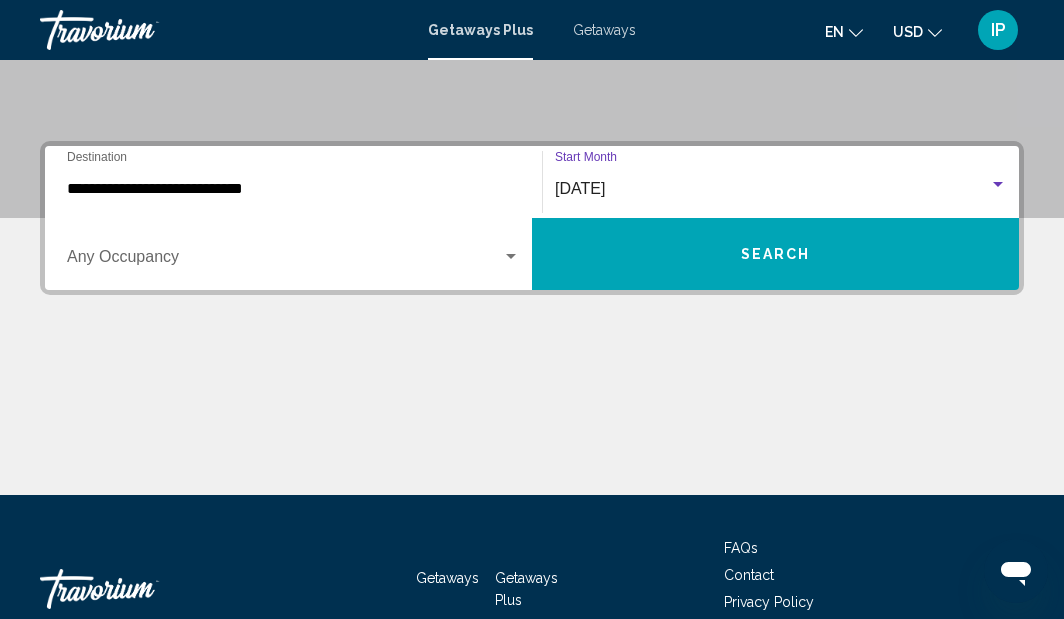click on "Search" at bounding box center [775, 254] 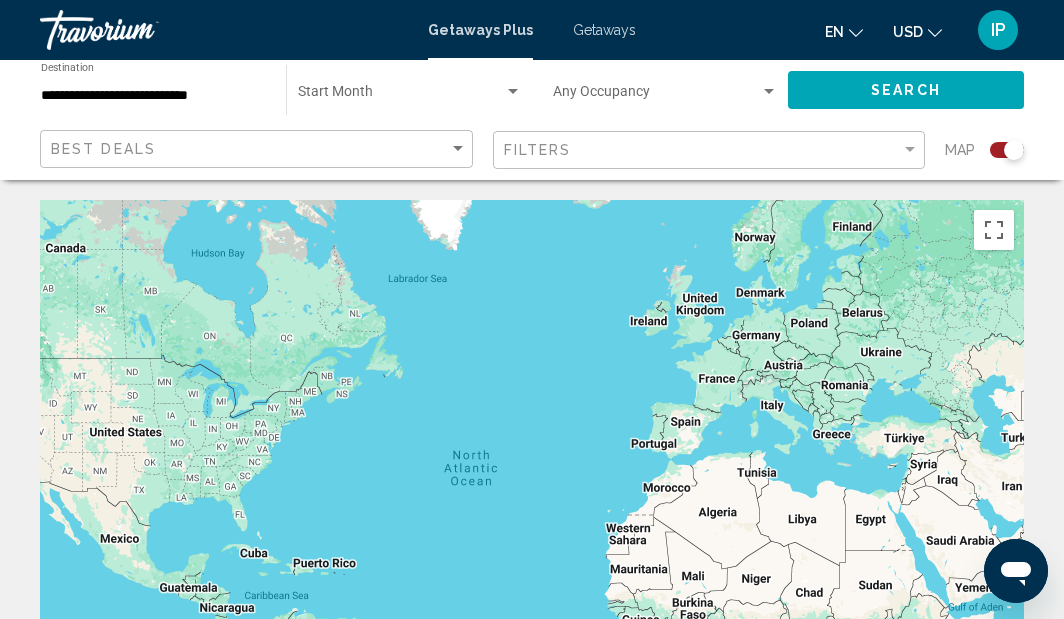 scroll, scrollTop: 0, scrollLeft: 0, axis: both 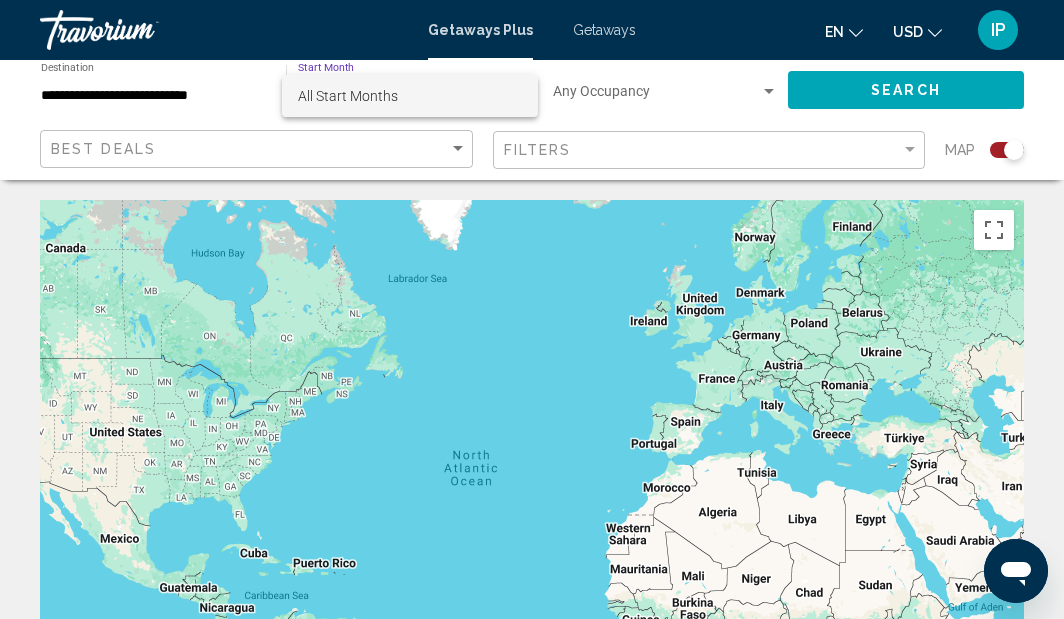 click on "All Start Months" at bounding box center [348, 96] 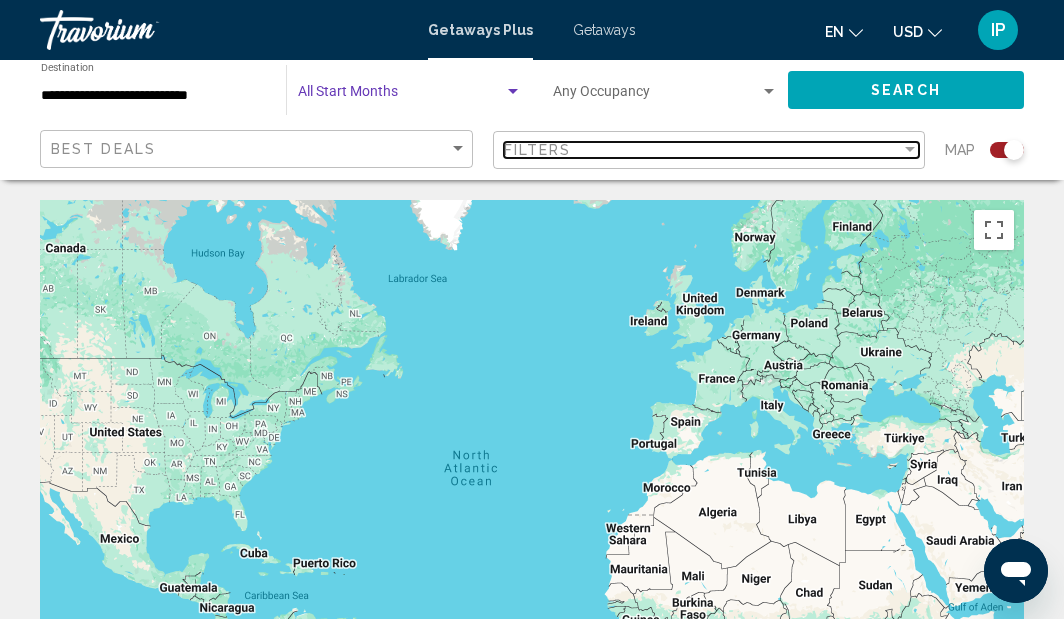 click at bounding box center (910, 149) 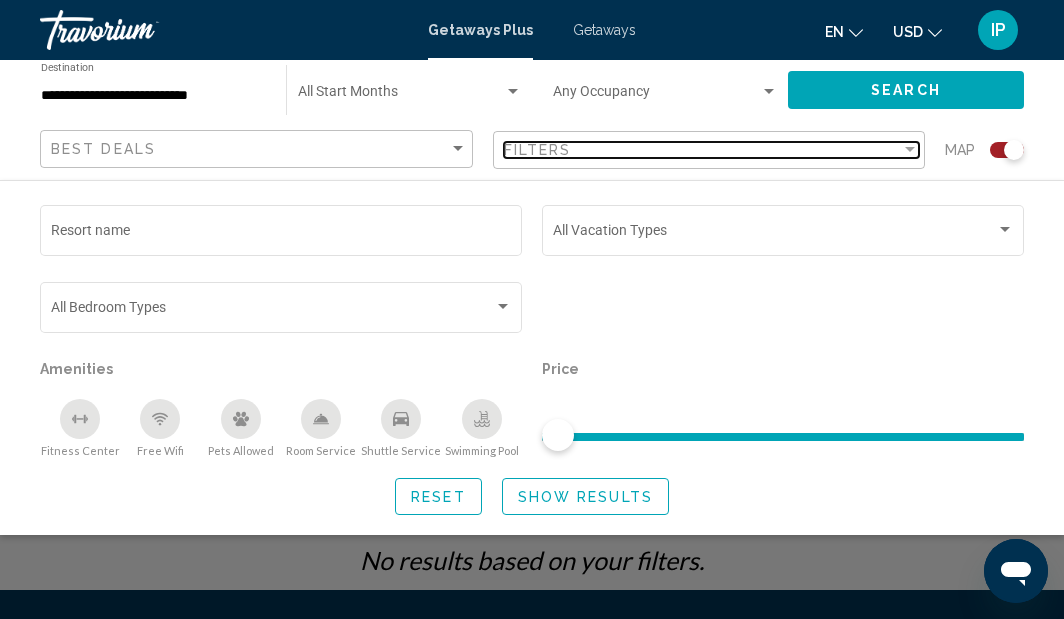 scroll, scrollTop: 290, scrollLeft: 0, axis: vertical 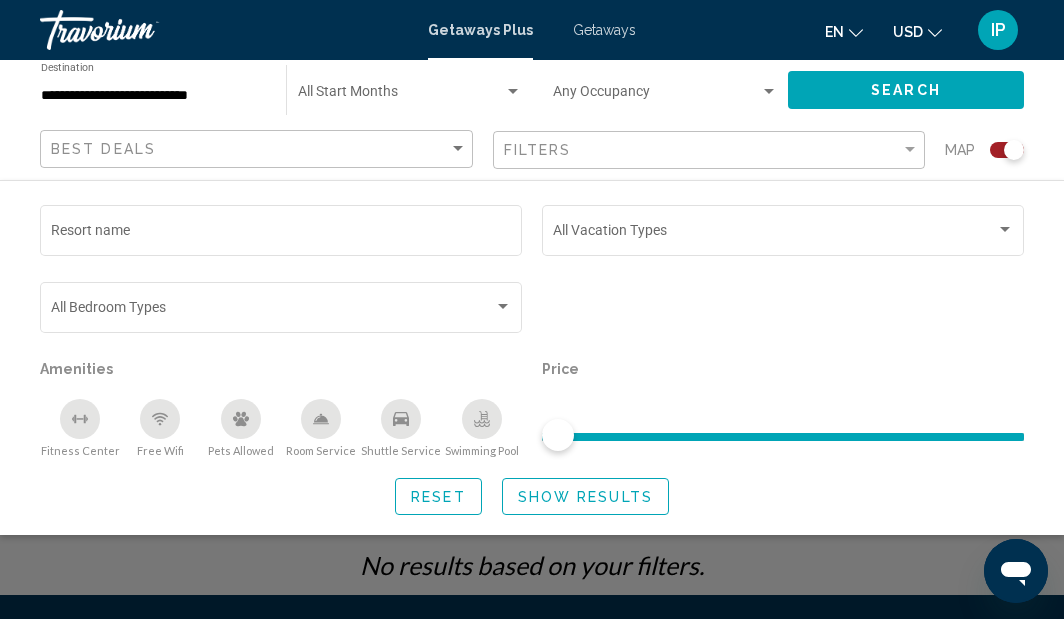 click on "Reset" 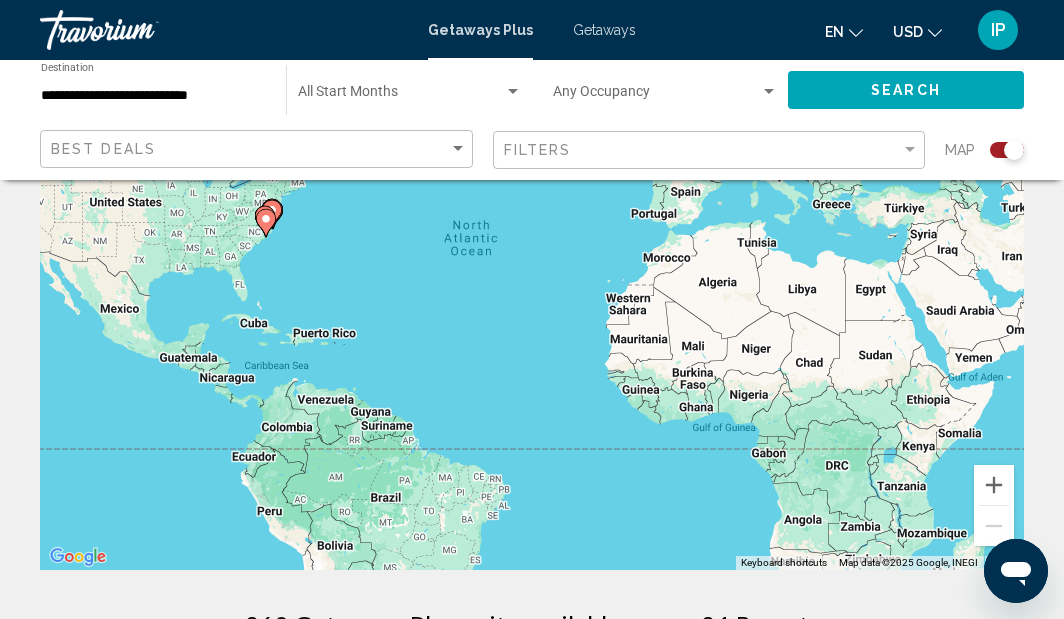 scroll, scrollTop: 234, scrollLeft: 0, axis: vertical 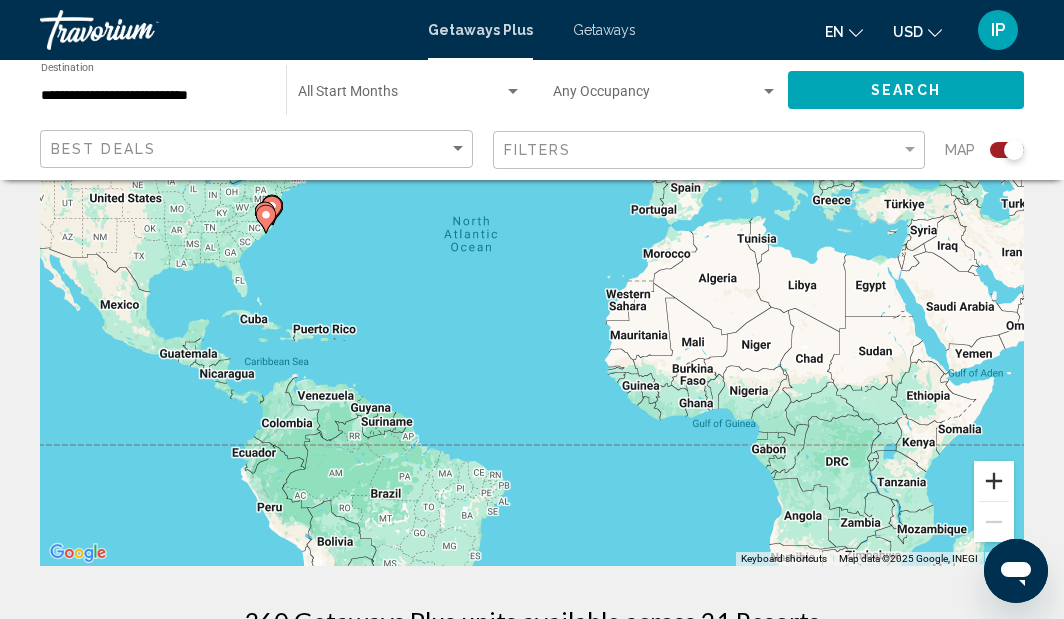 click at bounding box center (994, 481) 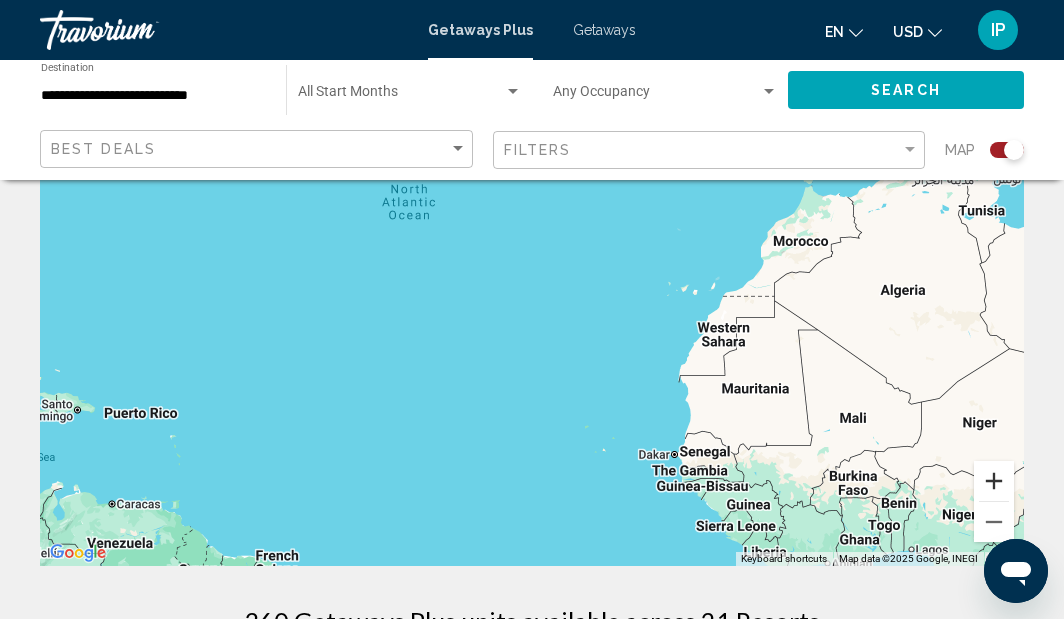 click at bounding box center [994, 481] 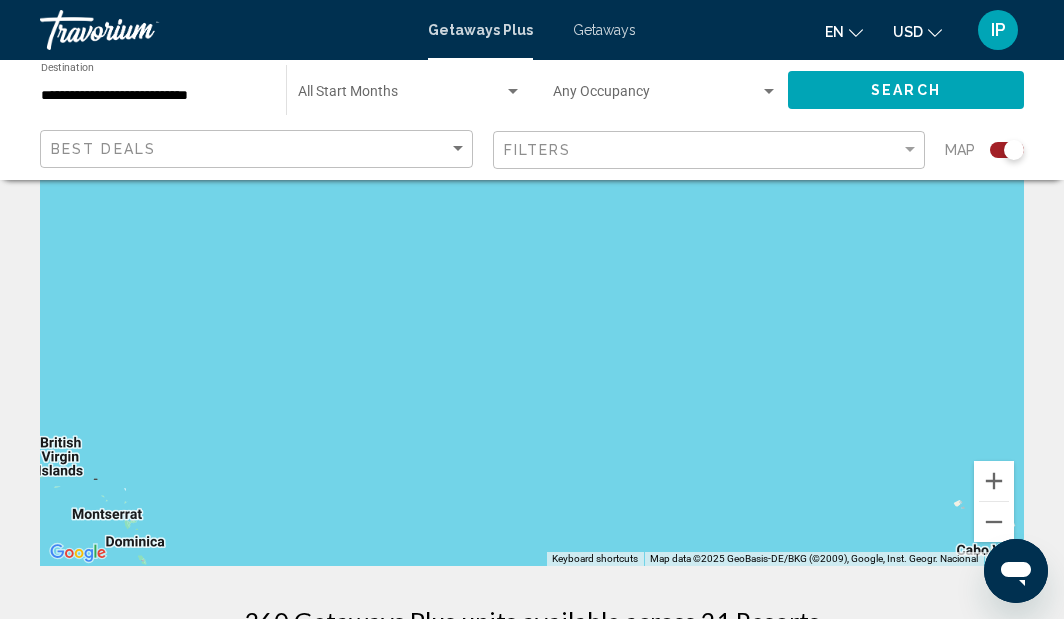 drag, startPoint x: 671, startPoint y: 507, endPoint x: 991, endPoint y: 422, distance: 331.09665 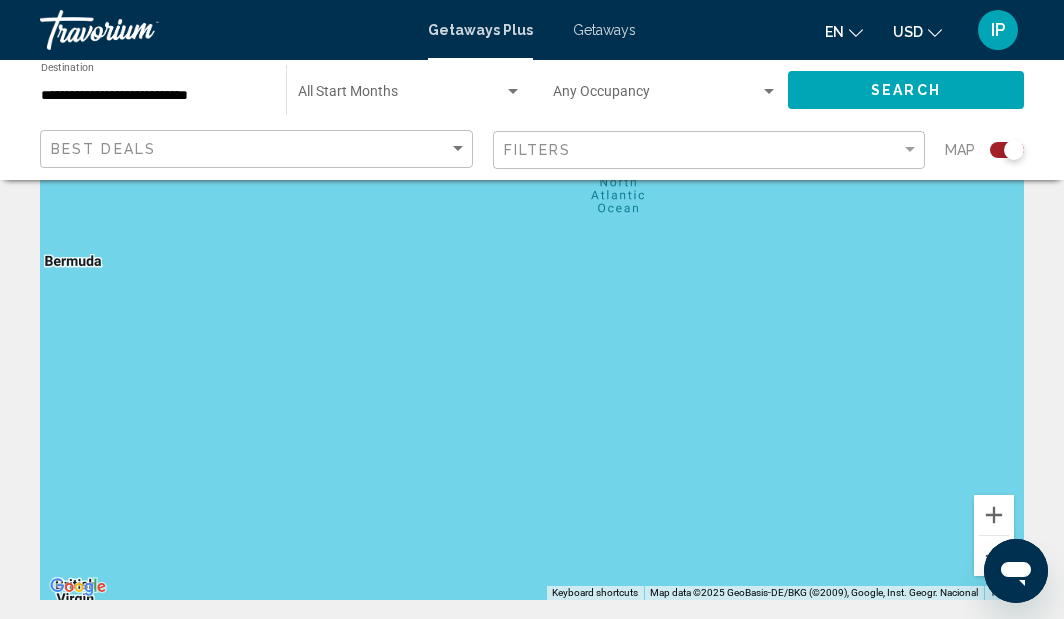 drag, startPoint x: 756, startPoint y: 387, endPoint x: 782, endPoint y: 555, distance: 170 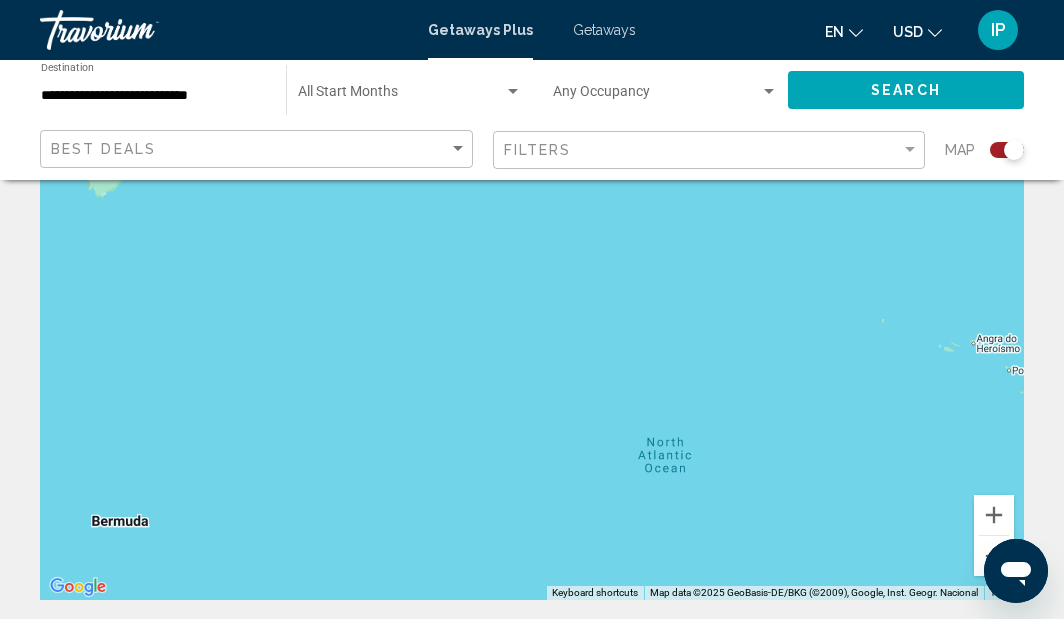 drag, startPoint x: 770, startPoint y: 458, endPoint x: 804, endPoint y: 651, distance: 195.97194 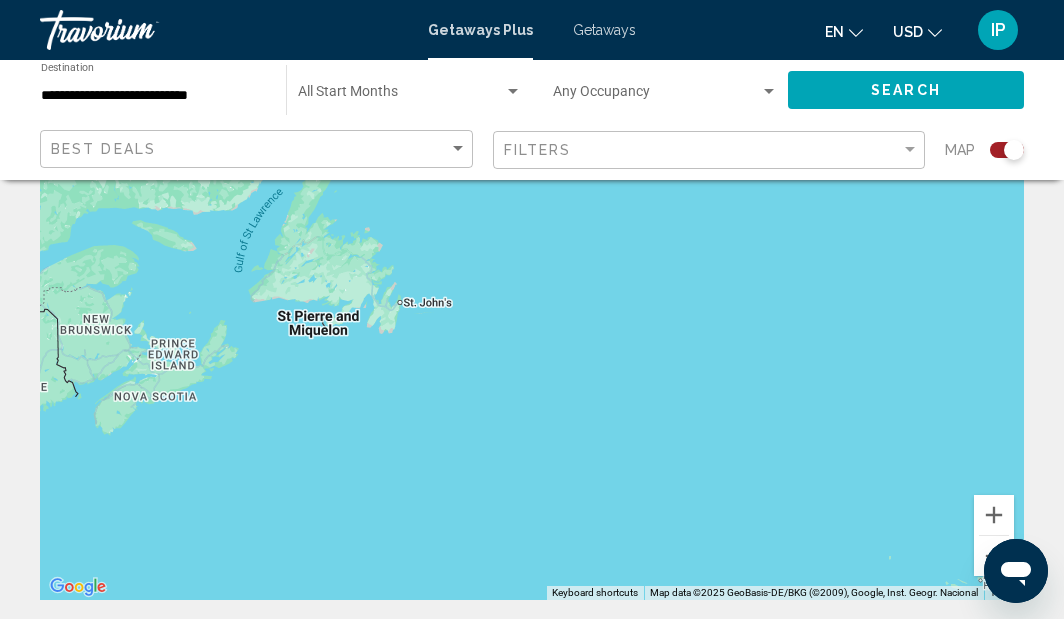 drag, startPoint x: 810, startPoint y: 468, endPoint x: 816, endPoint y: 694, distance: 226.07964 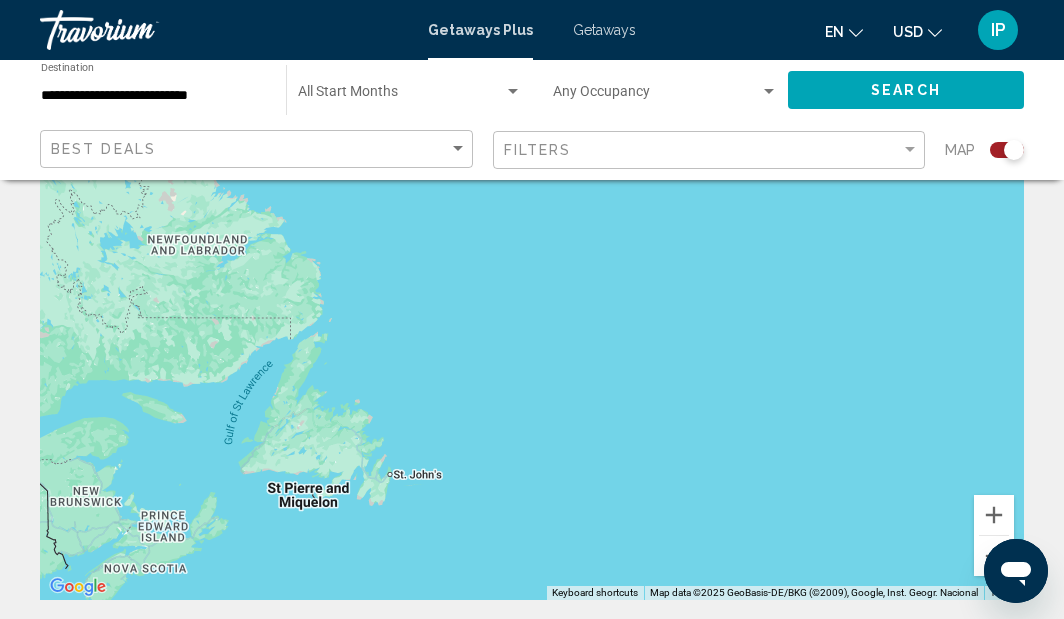 drag, startPoint x: 796, startPoint y: 518, endPoint x: 786, endPoint y: 694, distance: 176.28386 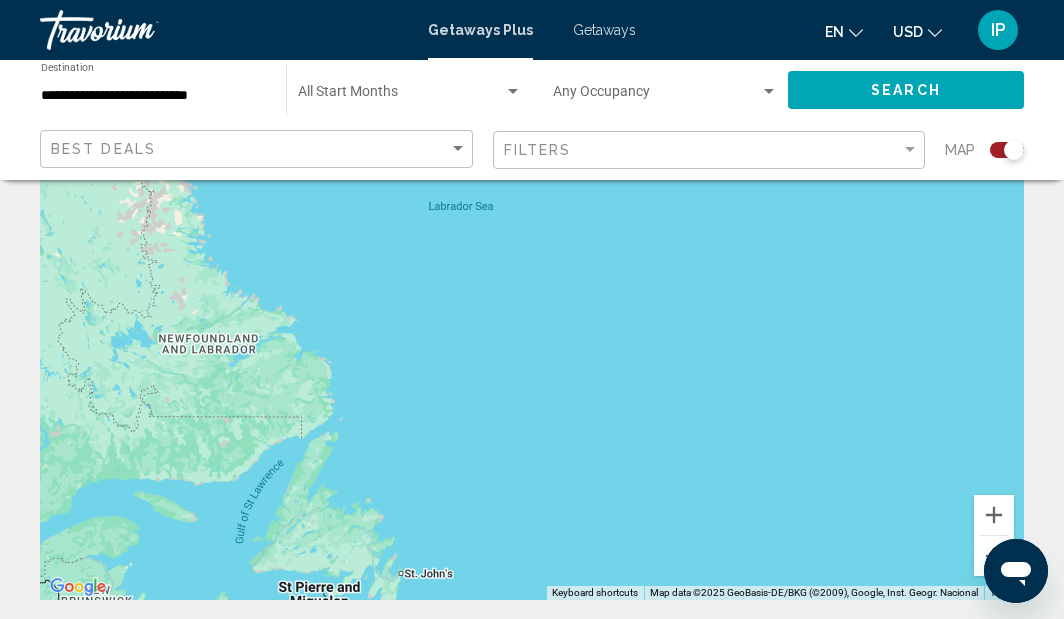drag, startPoint x: 761, startPoint y: 498, endPoint x: 777, endPoint y: 626, distance: 128.99612 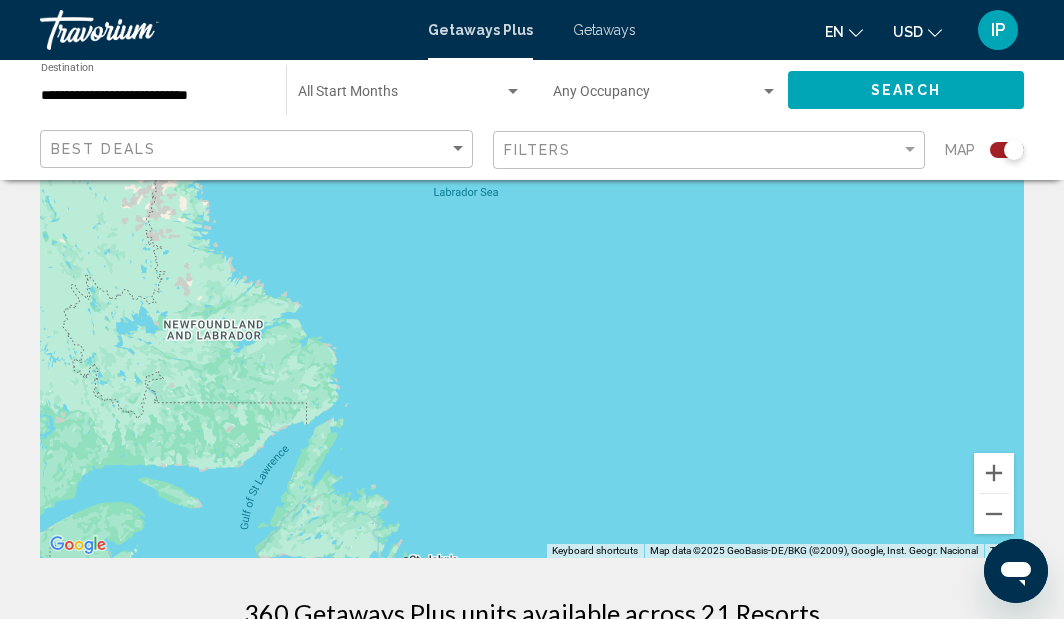scroll, scrollTop: 274, scrollLeft: 0, axis: vertical 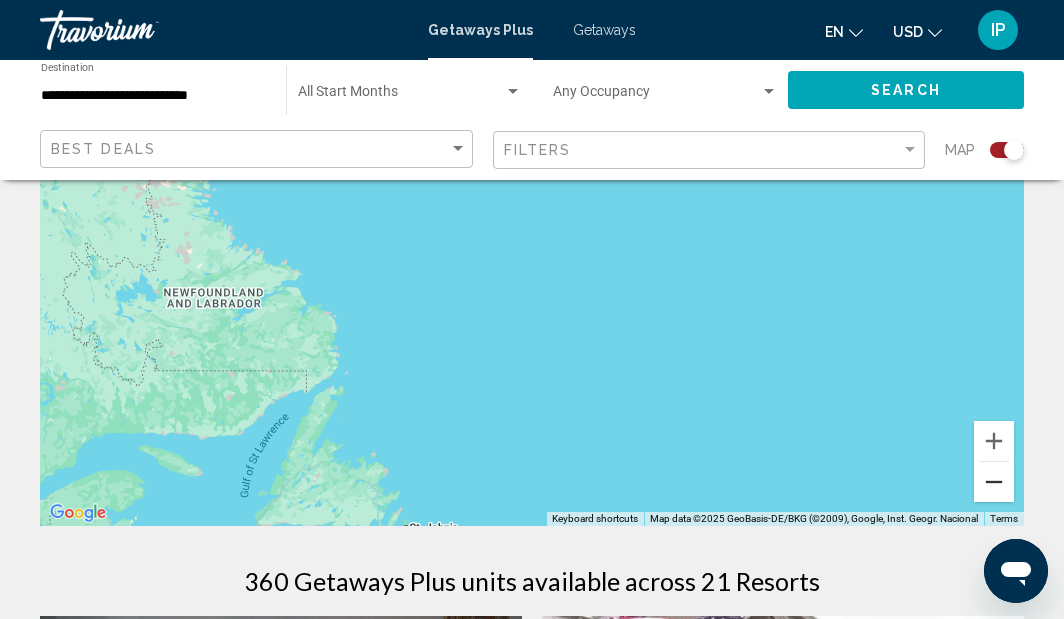 click at bounding box center [994, 482] 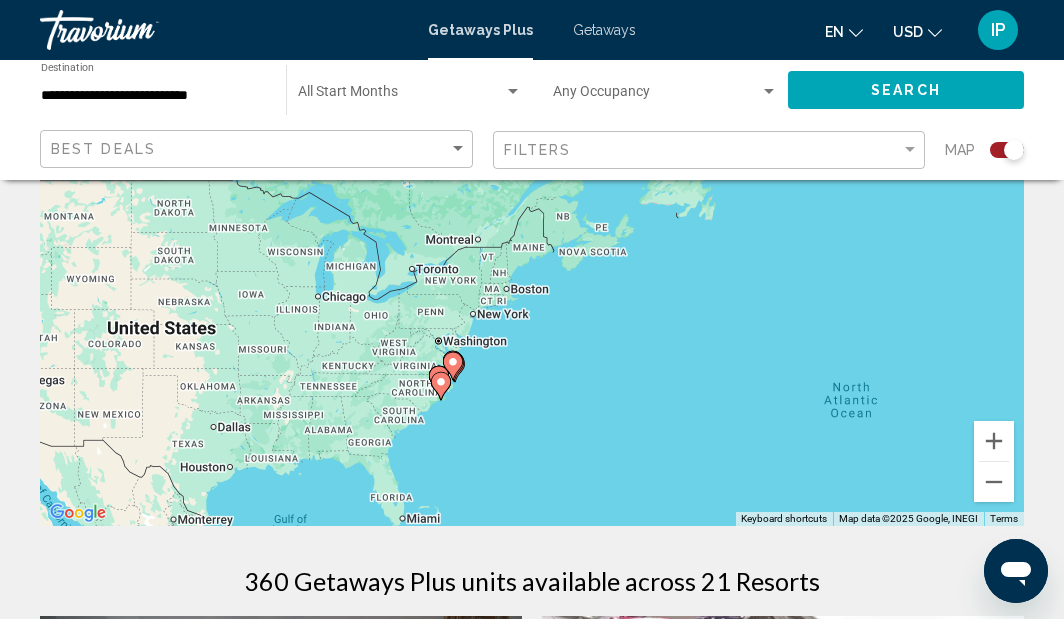 drag, startPoint x: 839, startPoint y: 446, endPoint x: 1087, endPoint y: 273, distance: 302.3789 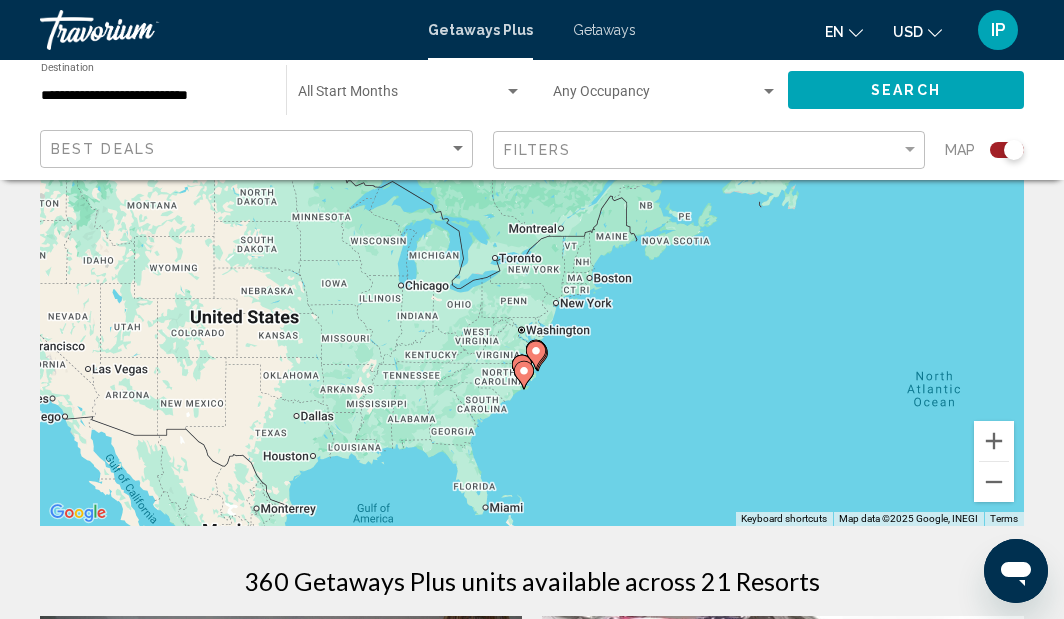 drag, startPoint x: 846, startPoint y: 393, endPoint x: 939, endPoint y: 376, distance: 94.54099 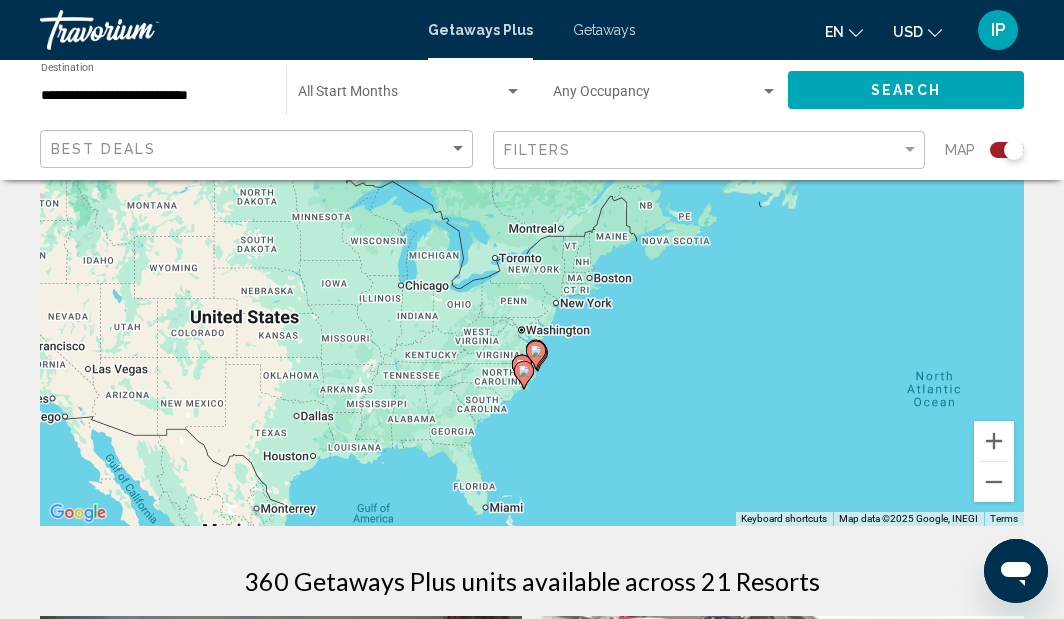 click on "To navigate, press the arrow keys. To activate drag with keyboard, press Alt + Enter. Once in keyboard drag state, use the arrow keys to move the marker. To complete the drag, press the Enter key. To cancel, press Escape." at bounding box center [532, 226] 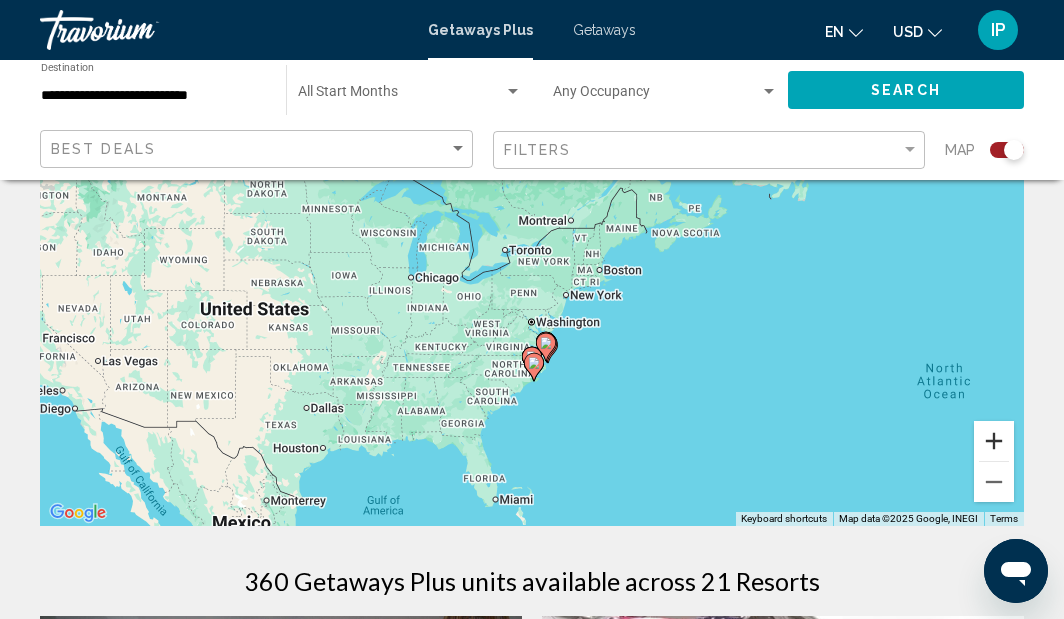 click at bounding box center (994, 441) 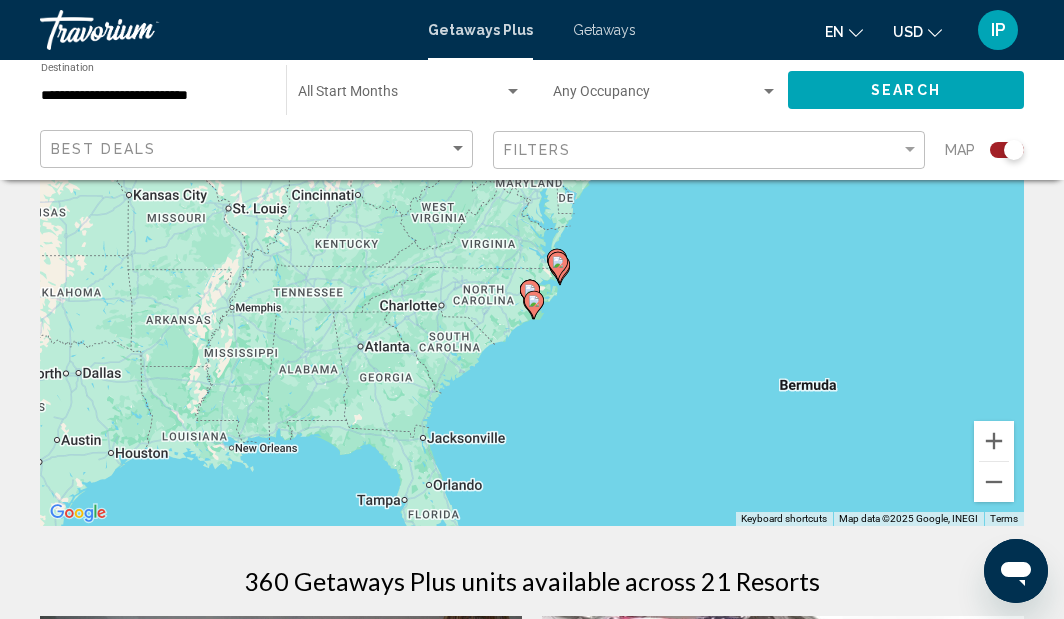 drag, startPoint x: 875, startPoint y: 463, endPoint x: 872, endPoint y: 244, distance: 219.02055 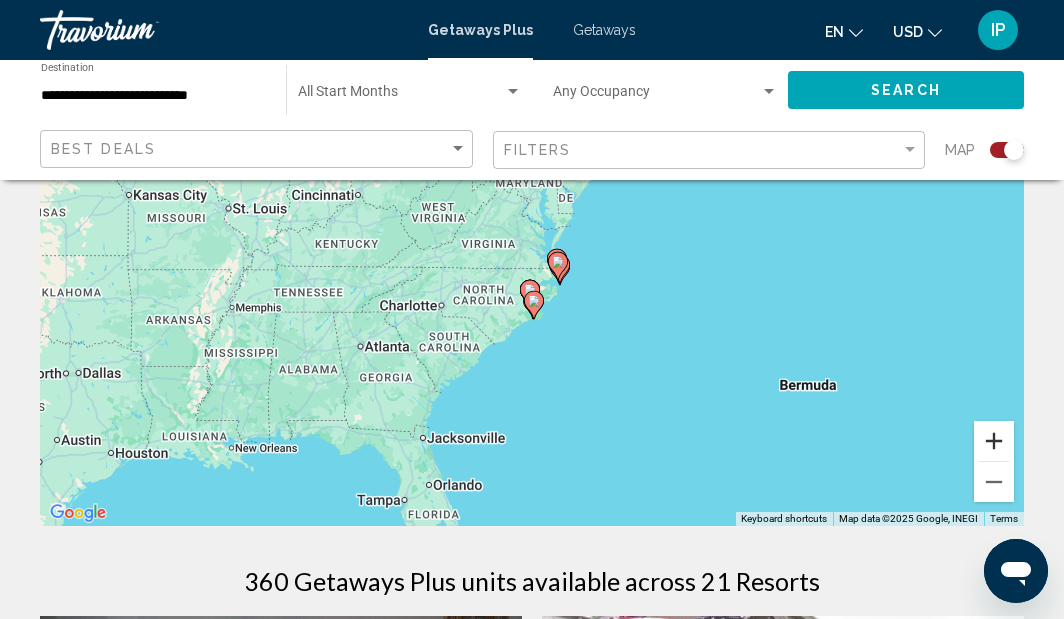 click at bounding box center (994, 441) 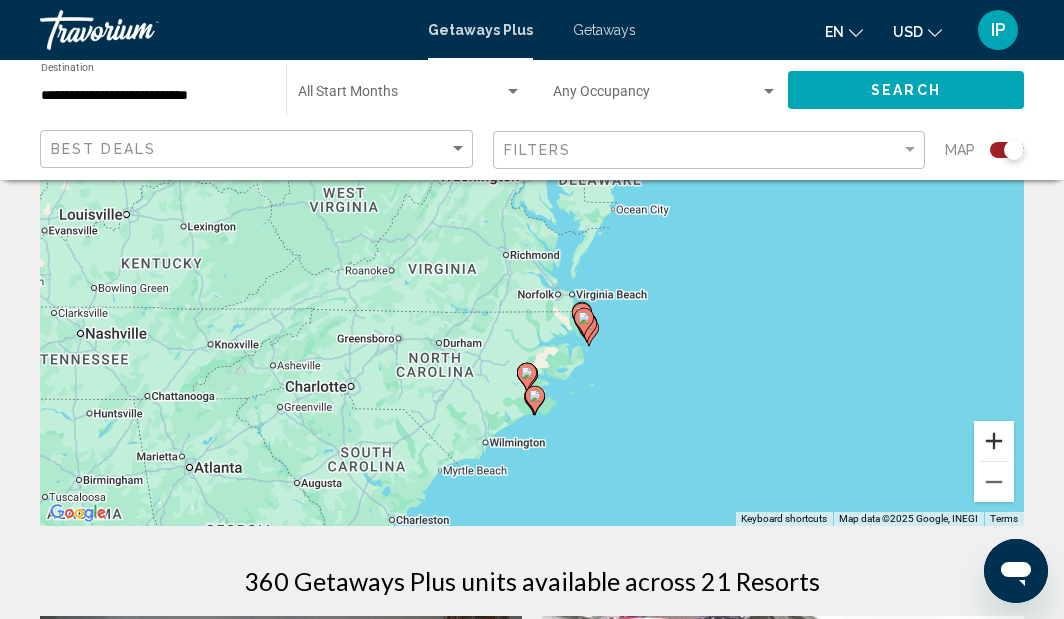 click at bounding box center [994, 441] 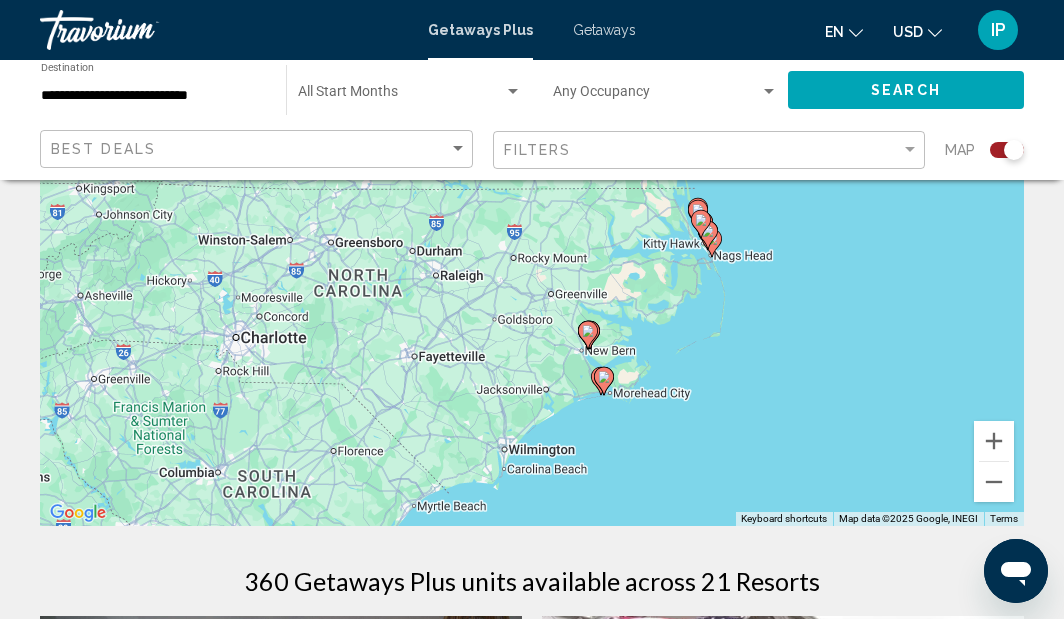 drag, startPoint x: 818, startPoint y: 490, endPoint x: 885, endPoint y: 280, distance: 220.42912 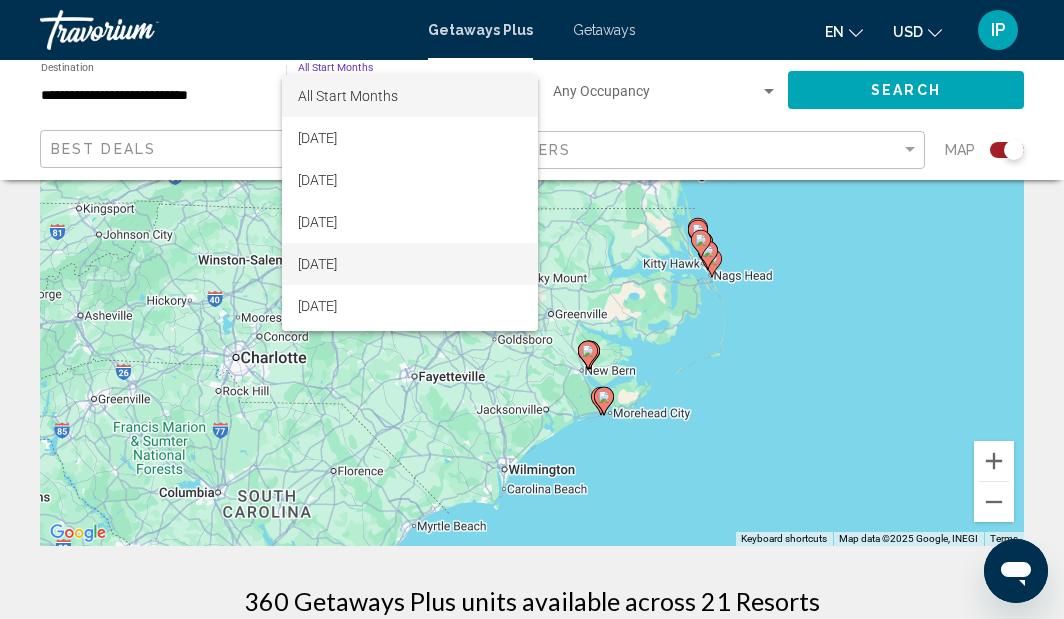 scroll, scrollTop: 248, scrollLeft: 0, axis: vertical 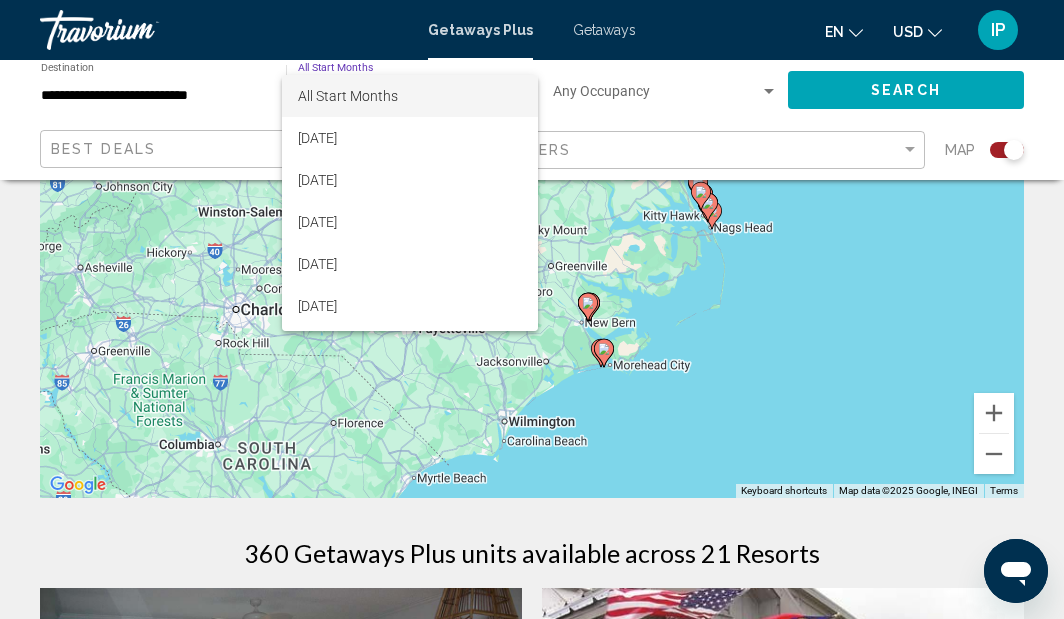 click at bounding box center (532, 309) 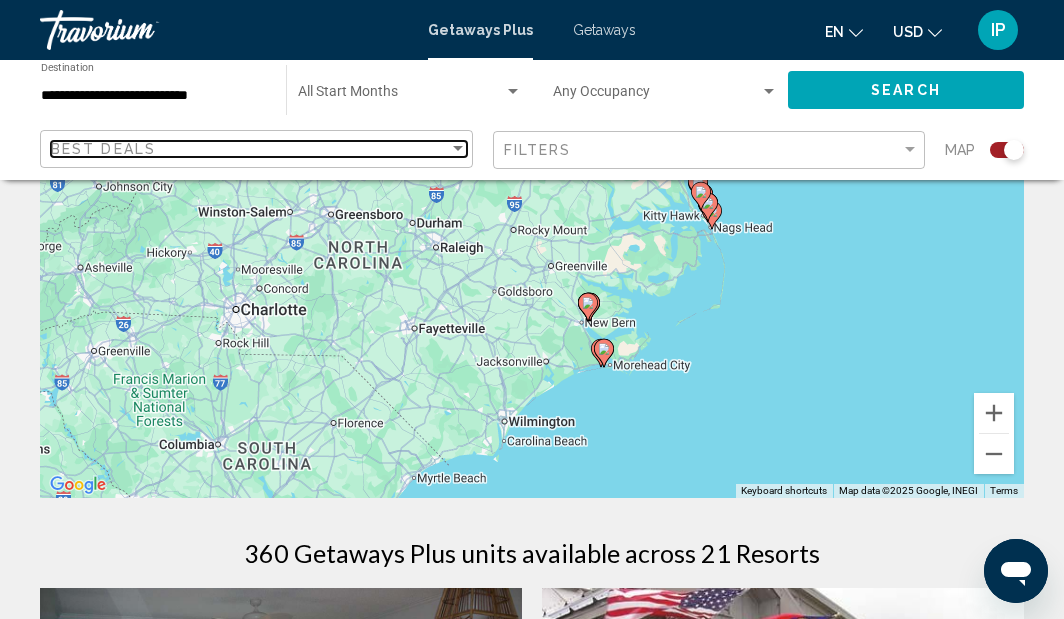 click at bounding box center [458, 149] 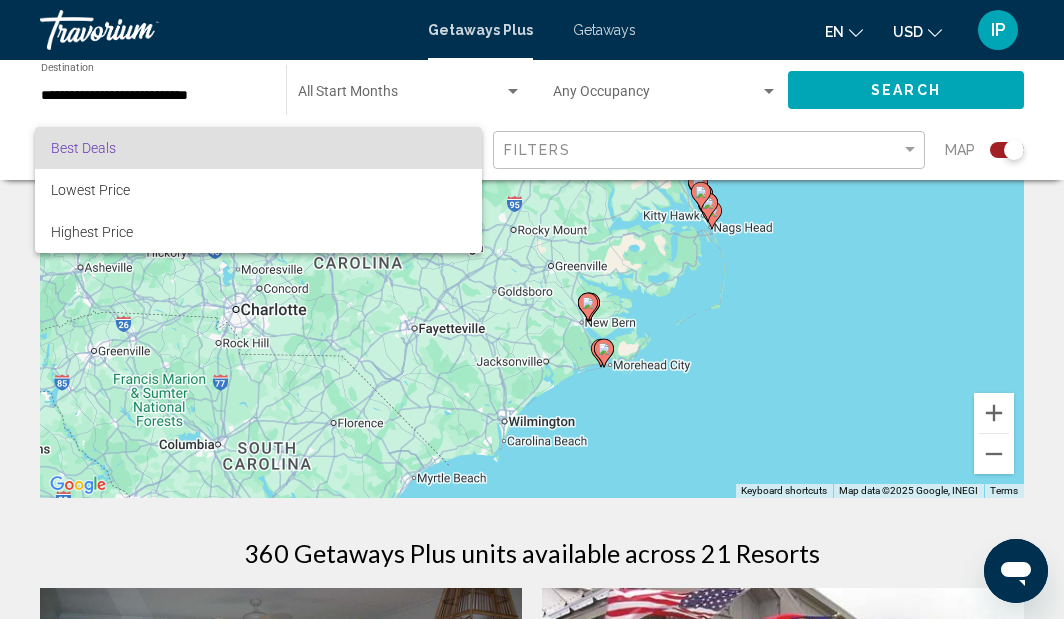 click at bounding box center (532, 309) 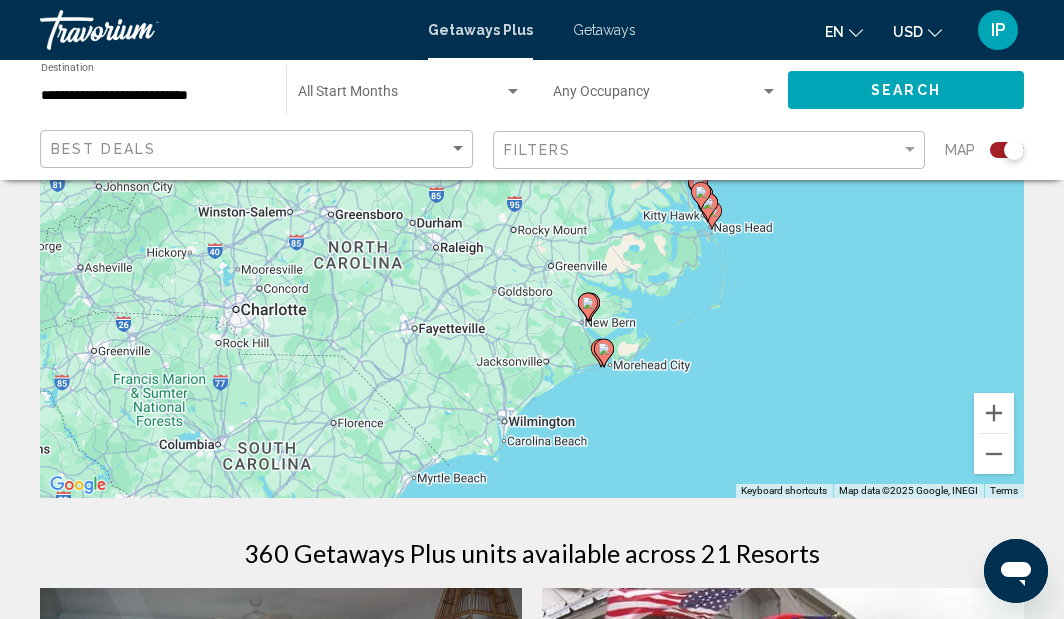 click at bounding box center [513, 91] 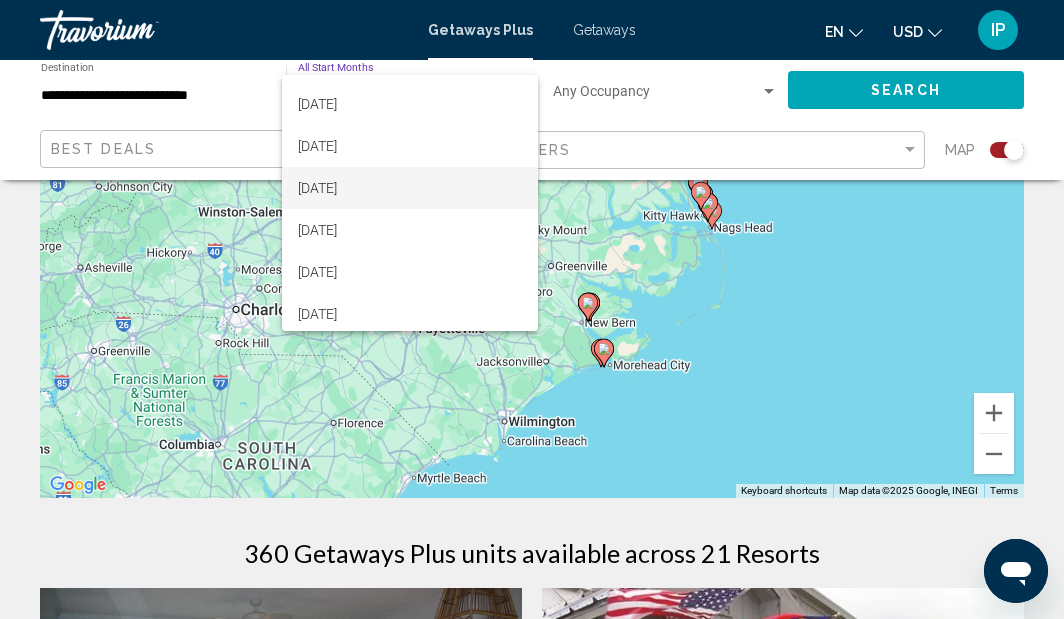 scroll, scrollTop: 122, scrollLeft: 0, axis: vertical 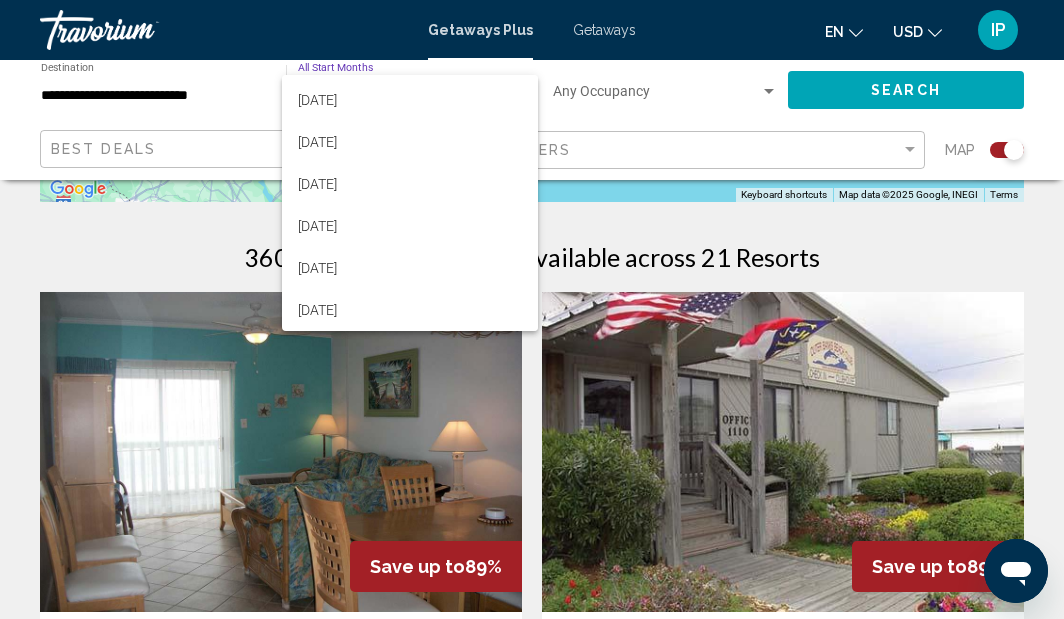 click at bounding box center [532, 309] 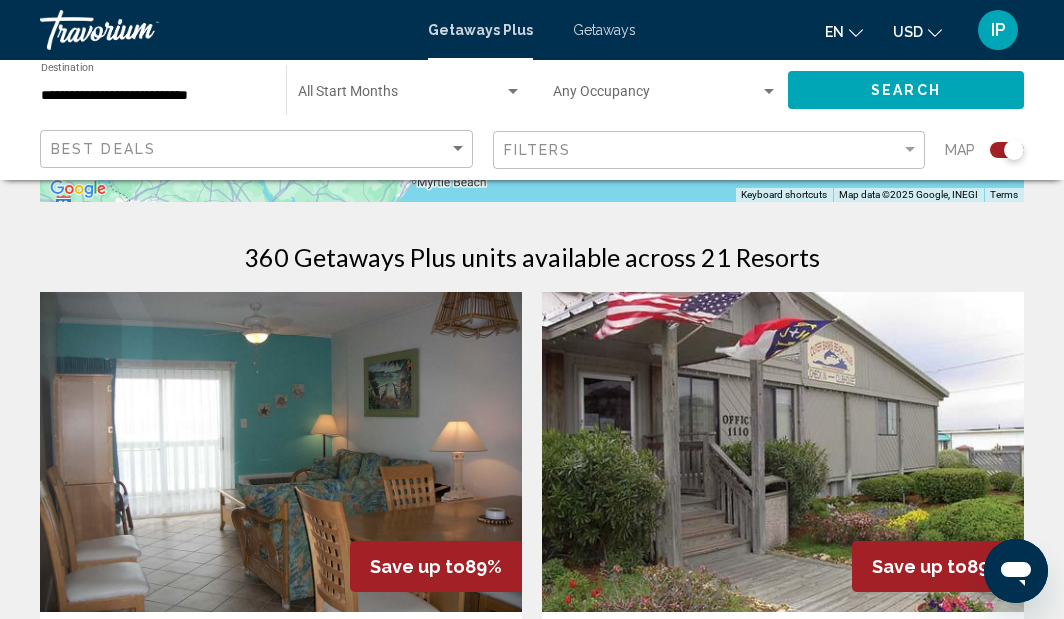 click on "Search" 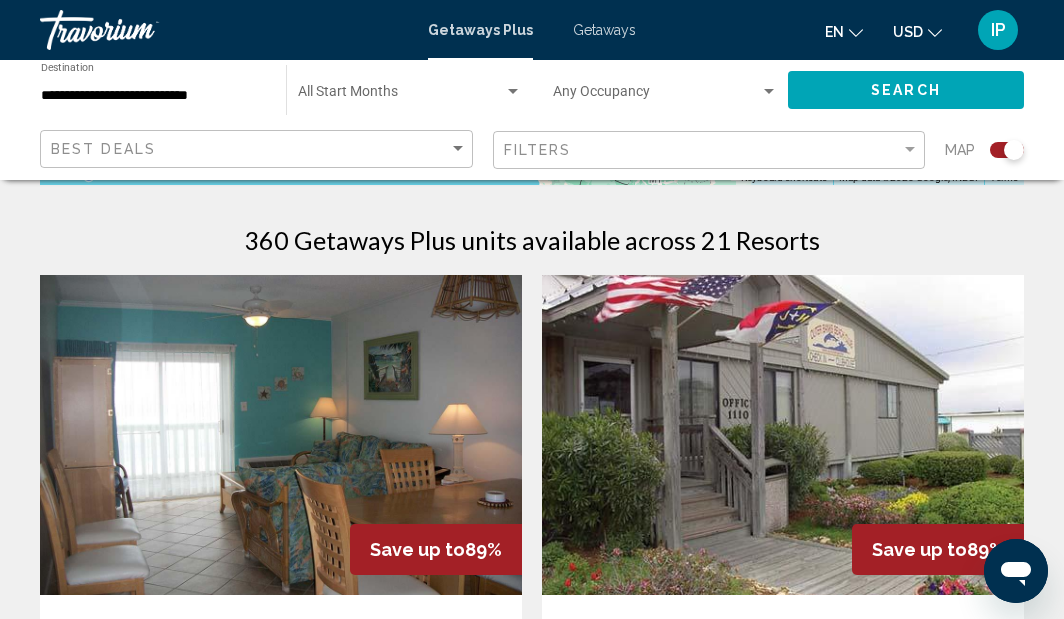 scroll, scrollTop: 639, scrollLeft: 0, axis: vertical 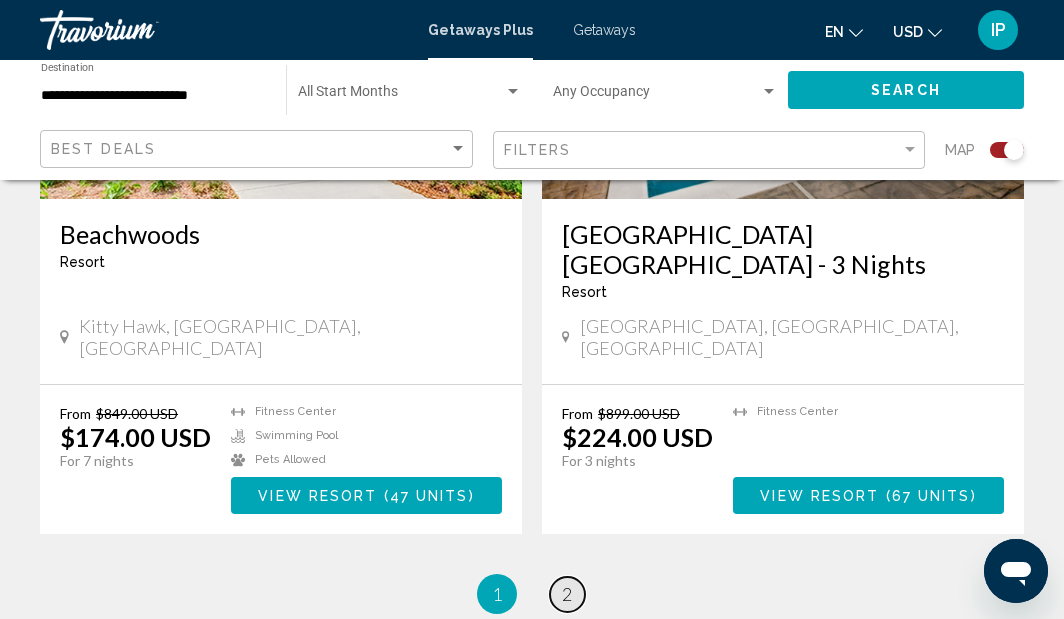 click on "2" at bounding box center (567, 594) 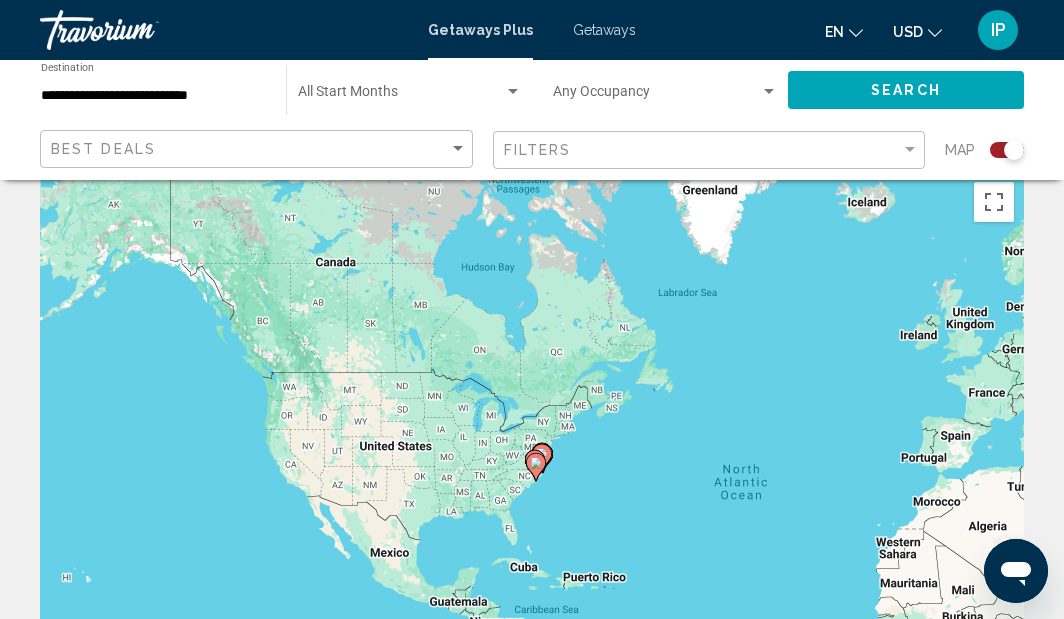 scroll, scrollTop: 25, scrollLeft: 0, axis: vertical 